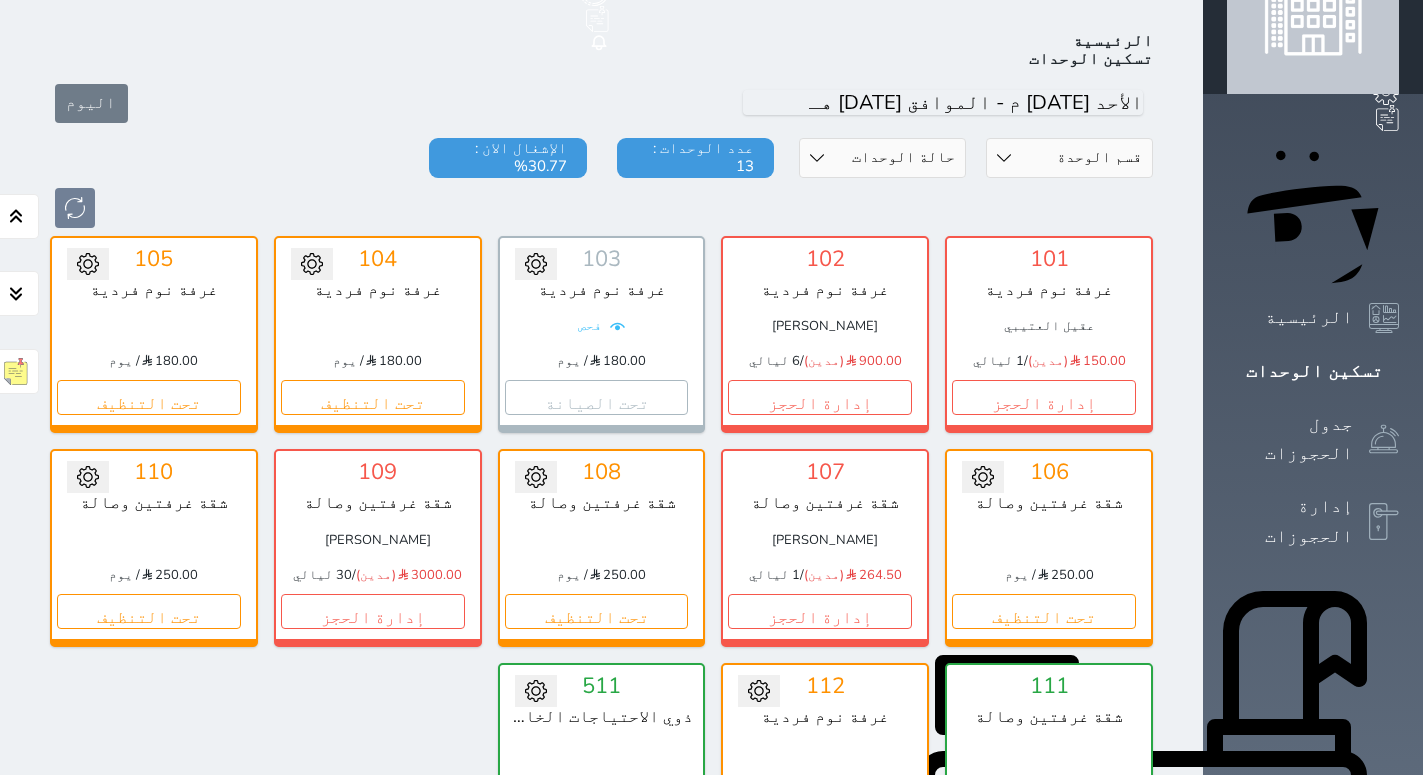 scroll, scrollTop: 78, scrollLeft: 0, axis: vertical 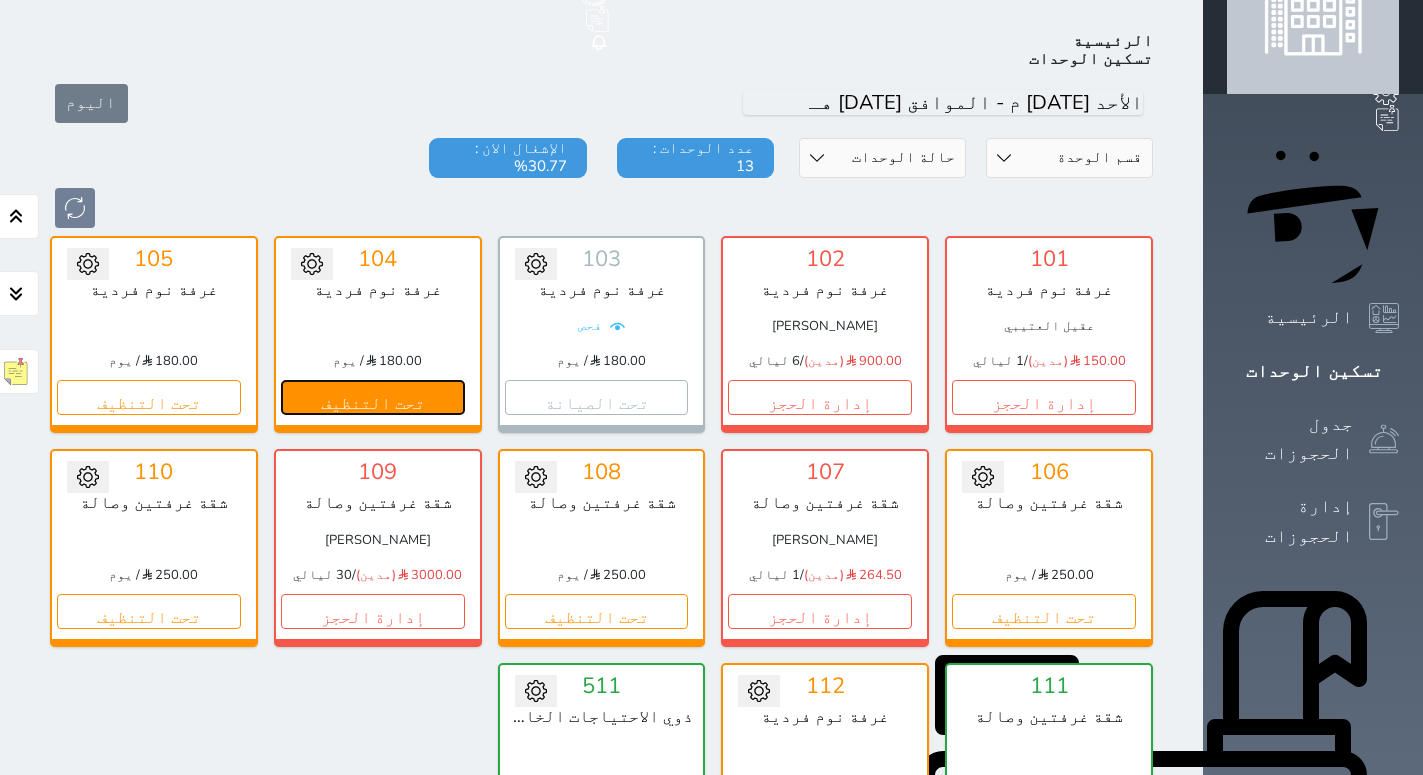 click on "تحت التنظيف" at bounding box center (373, 397) 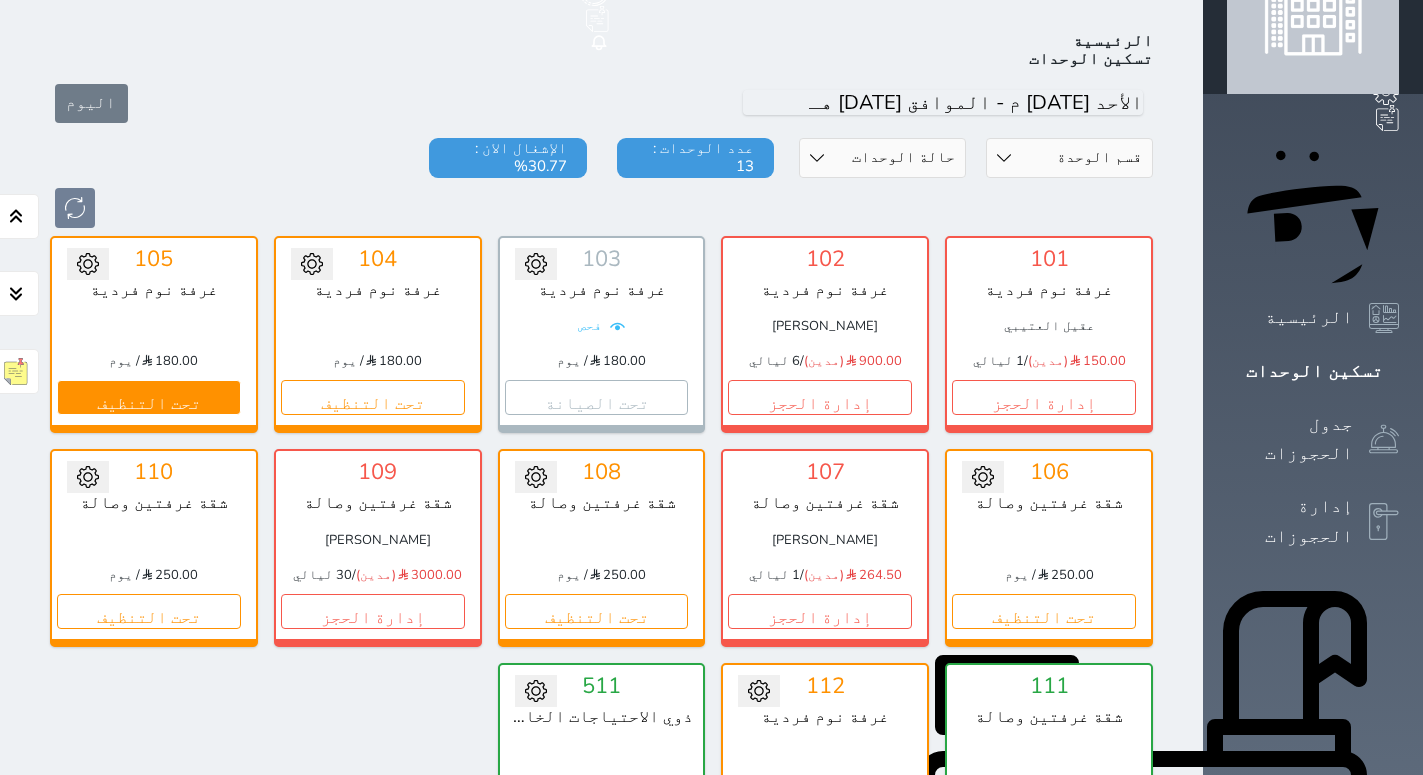 click on "تحت التنظيف" at bounding box center [149, 397] 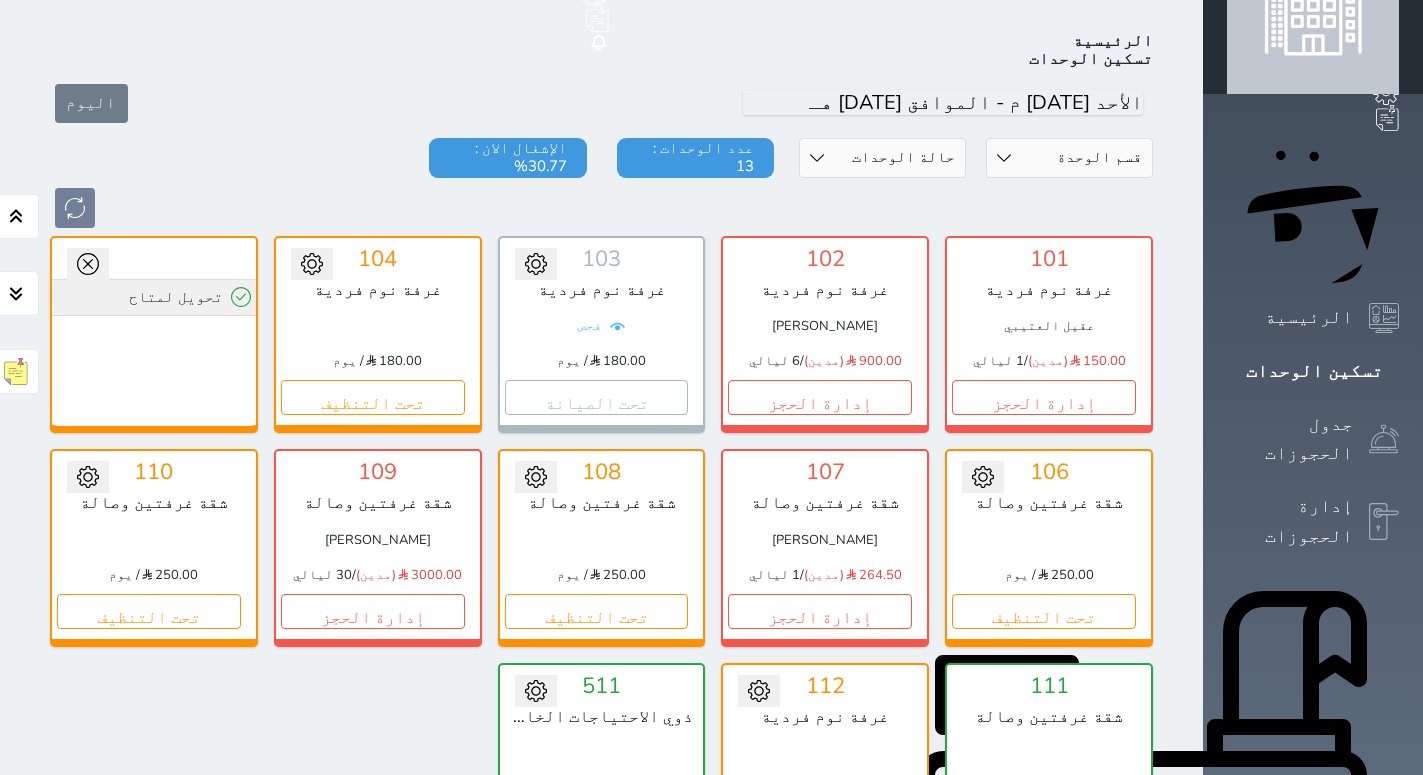 click 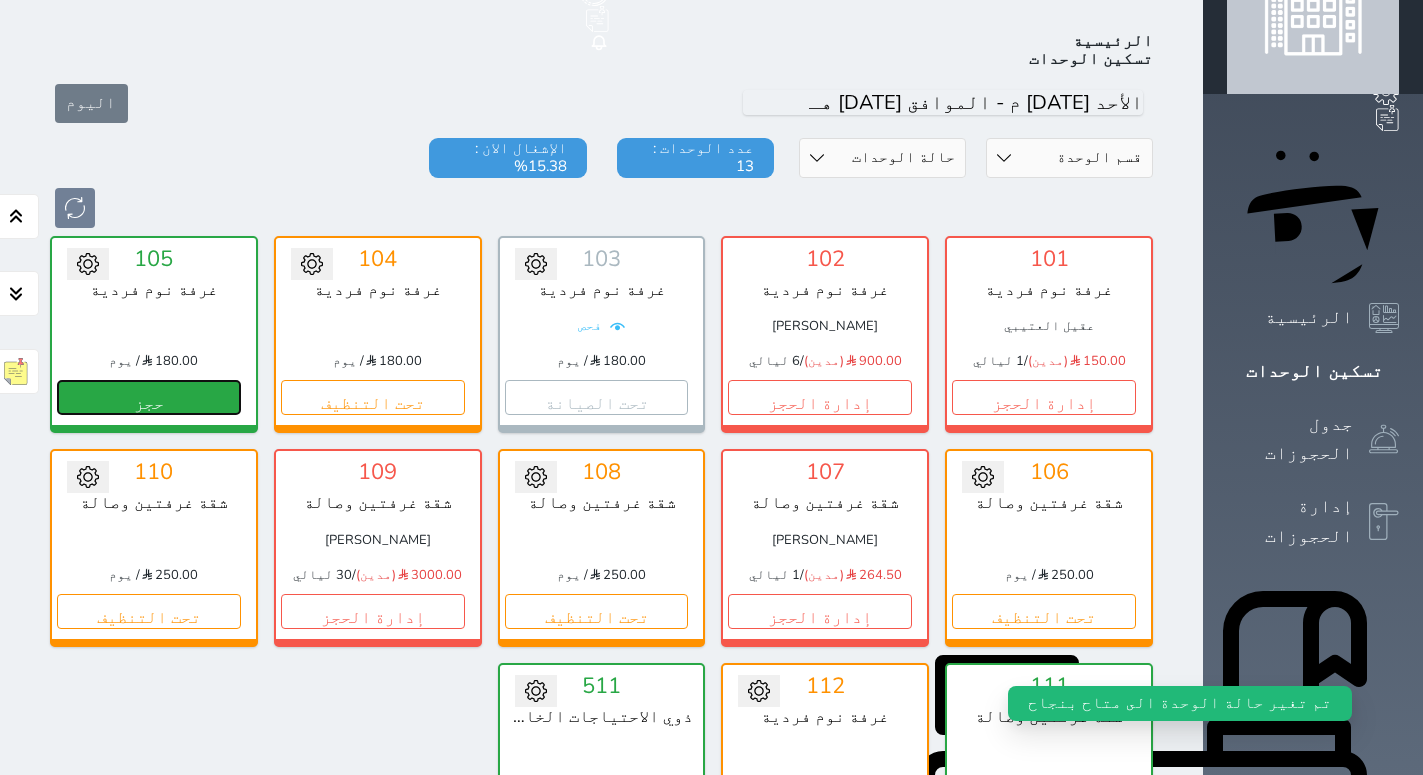 click on "حجز" at bounding box center [149, 397] 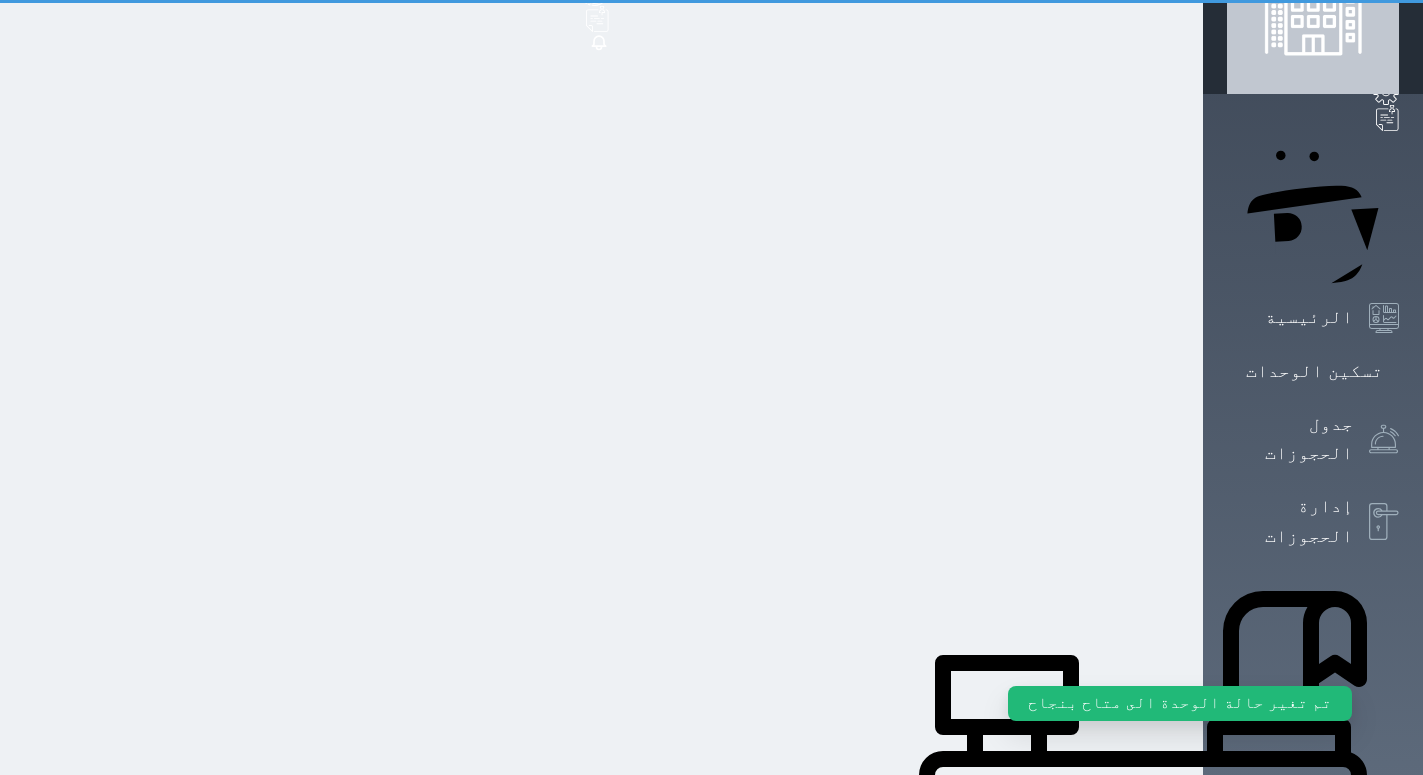 scroll, scrollTop: 47, scrollLeft: 0, axis: vertical 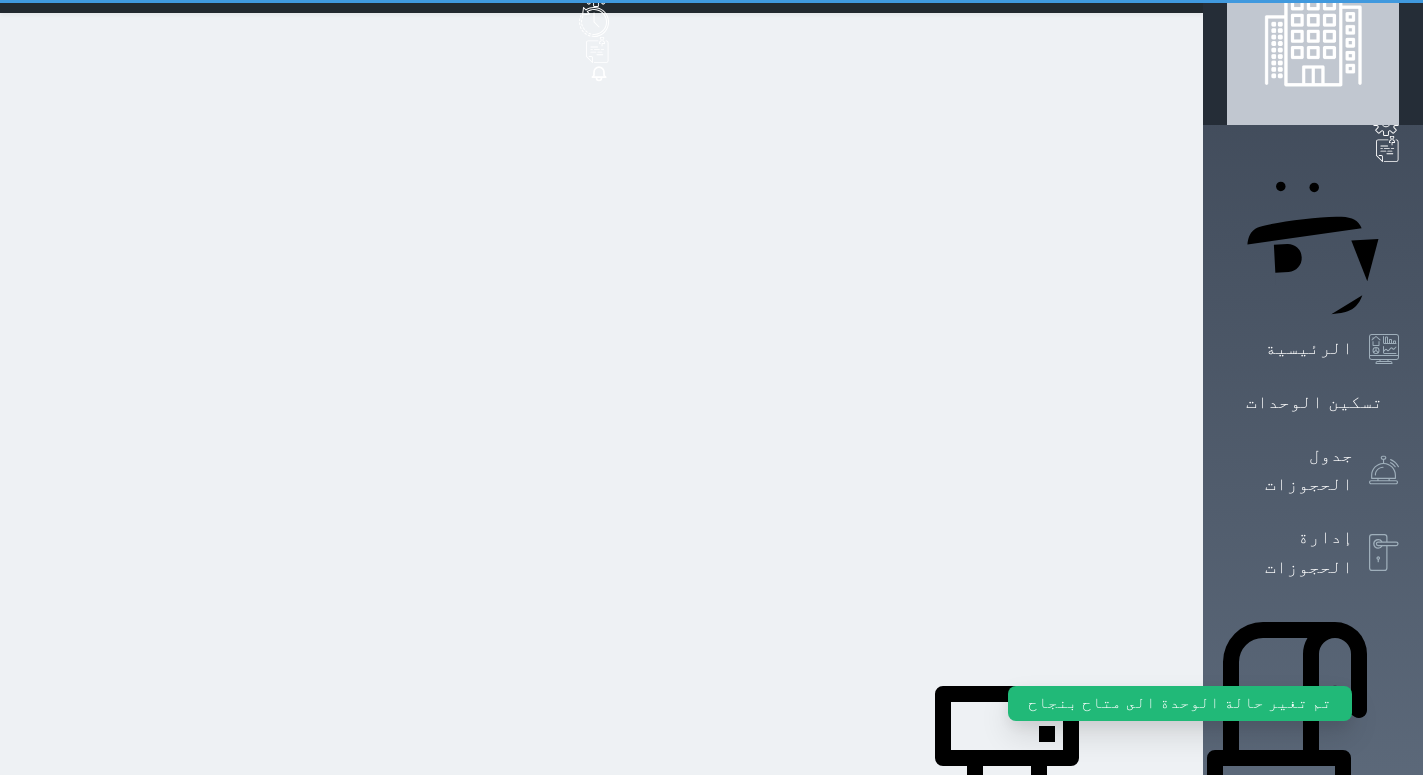 select on "1" 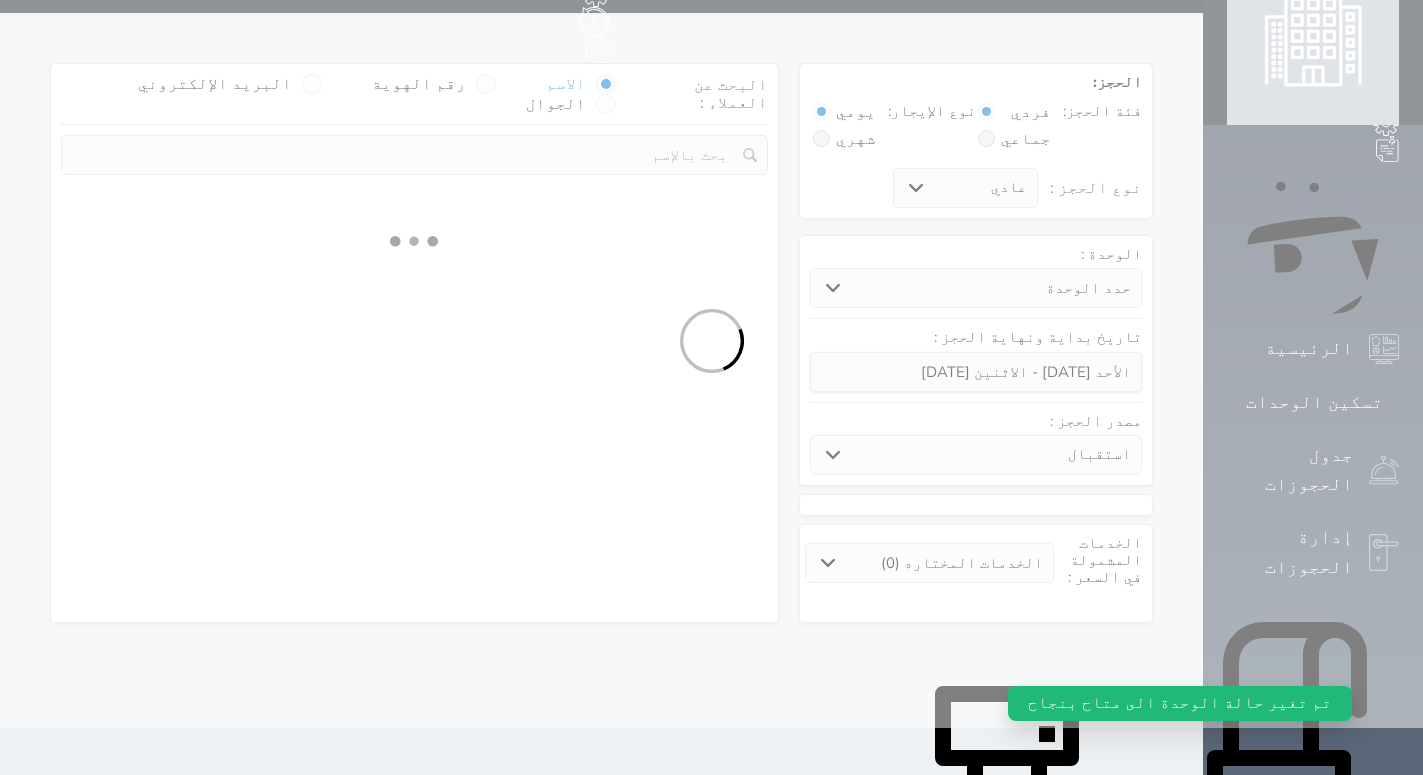 select 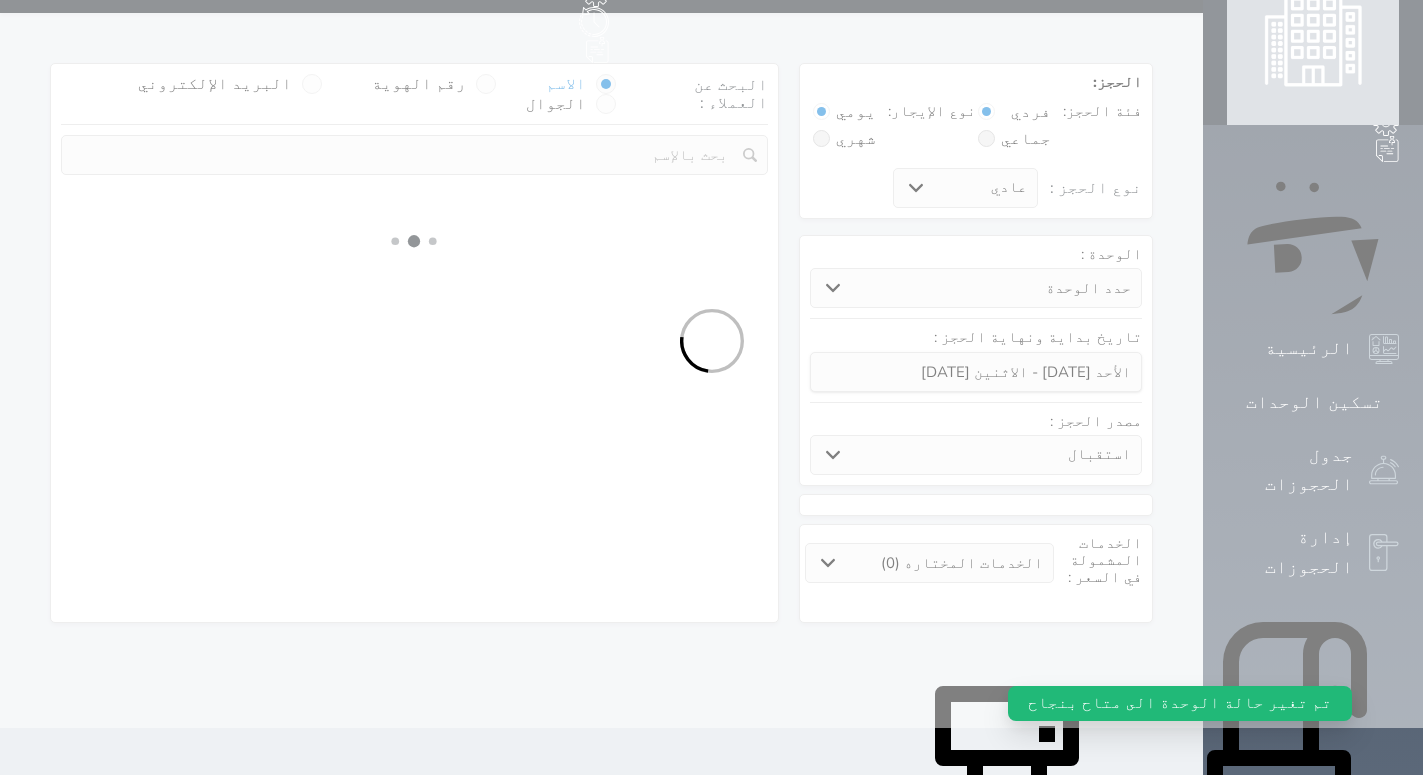 select on "6209" 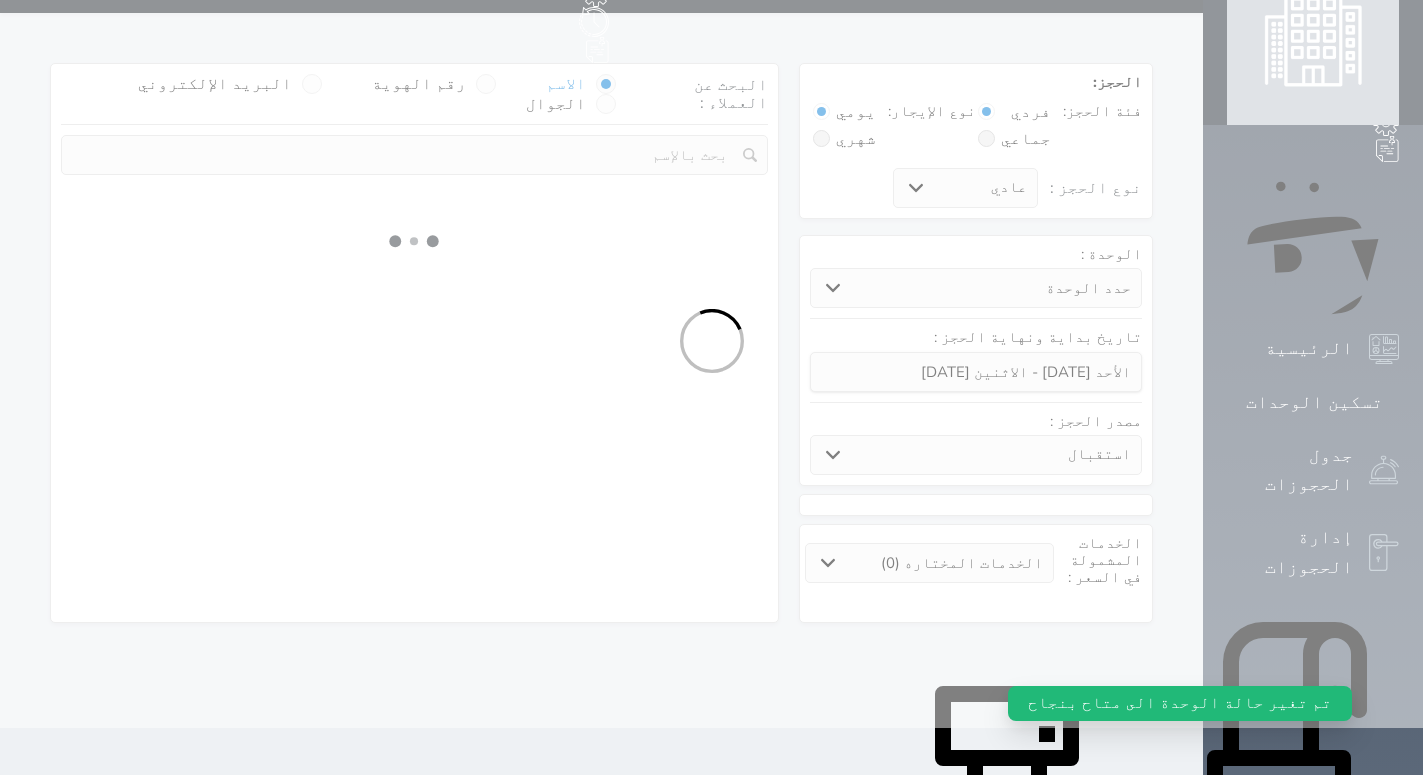 scroll, scrollTop: 0, scrollLeft: 0, axis: both 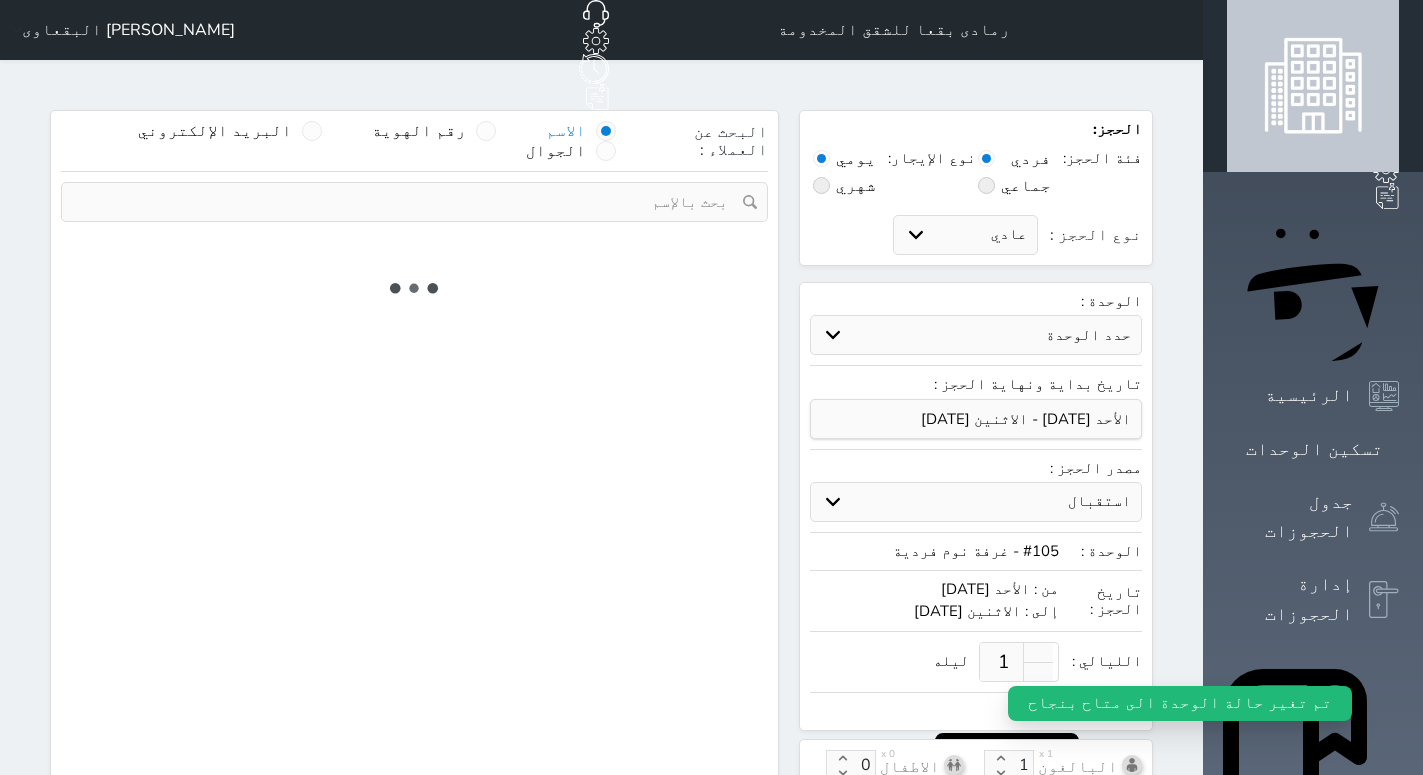 select on "10265" 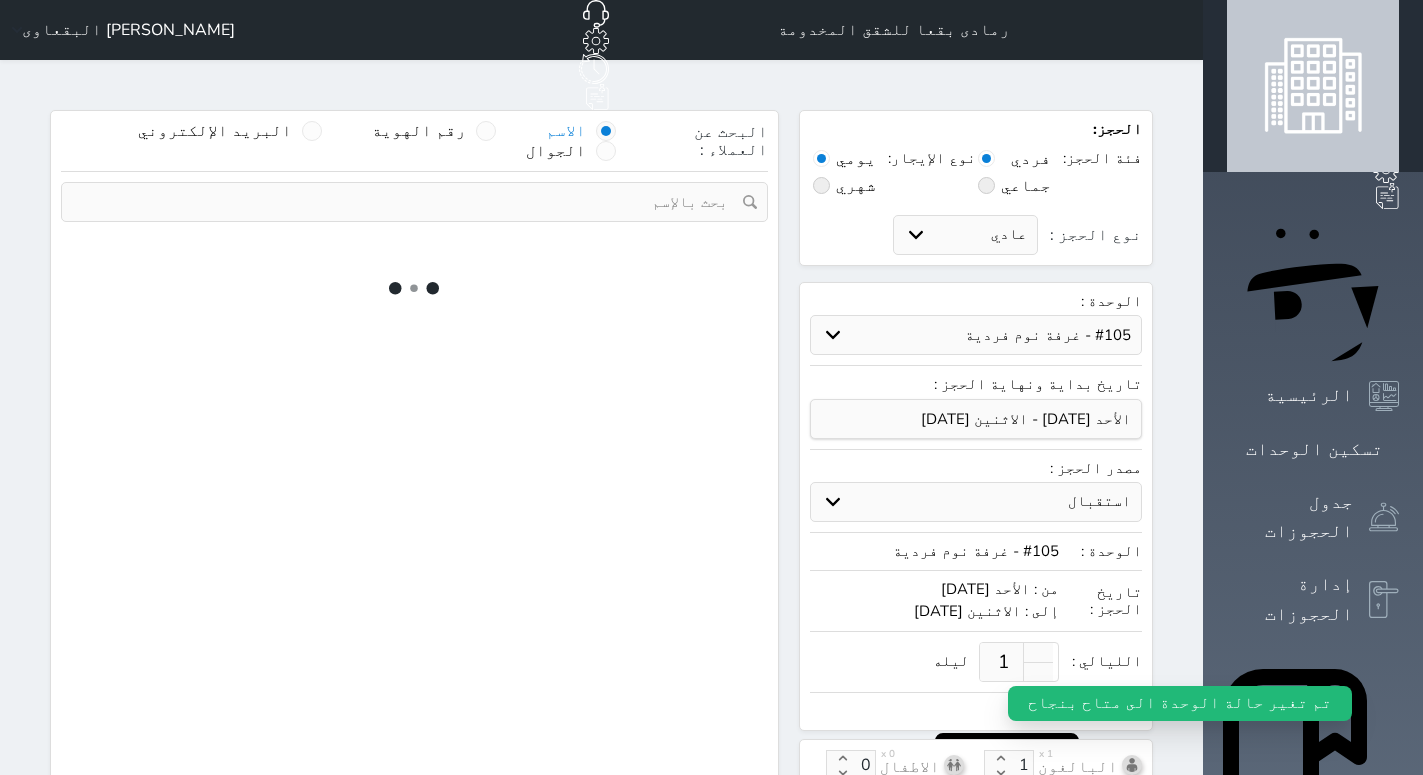 select on "1" 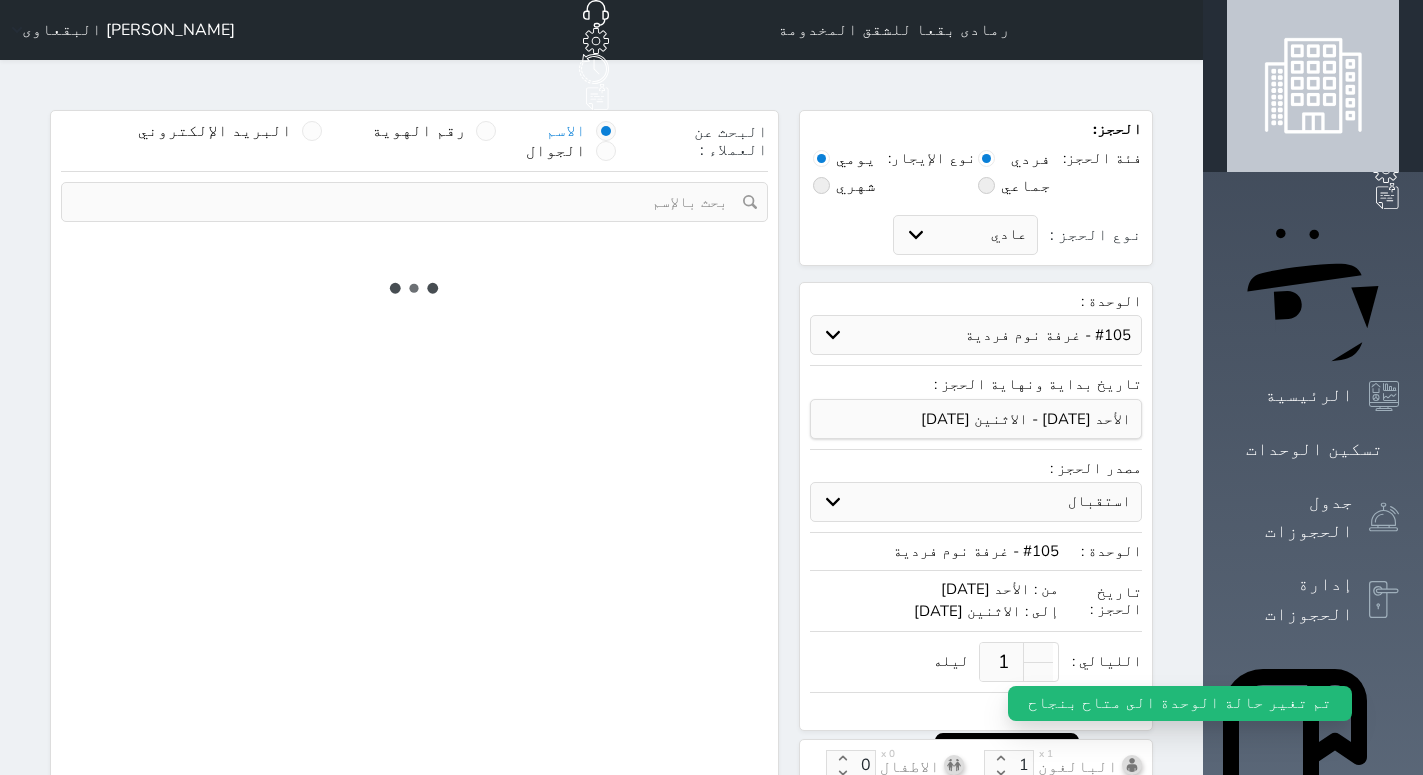 select on "113" 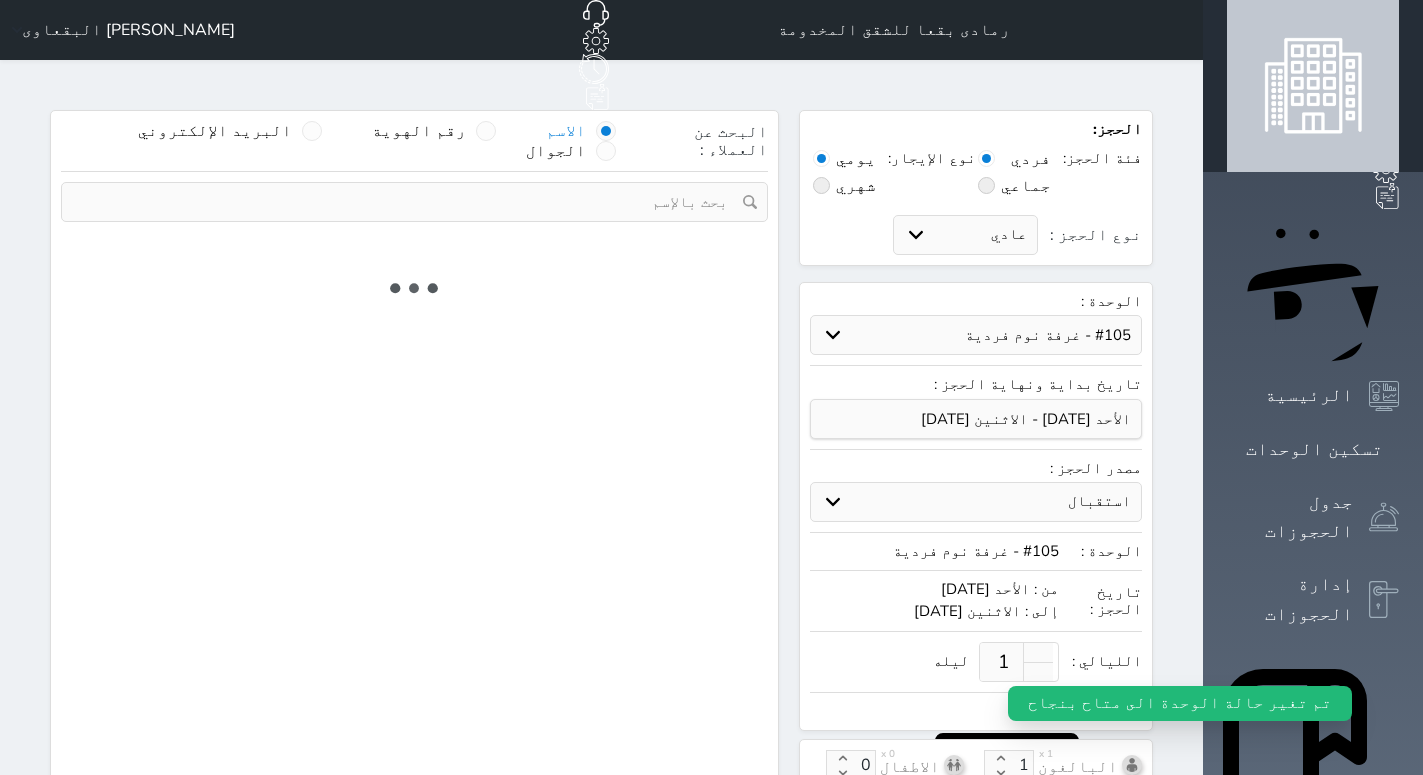 select on "1" 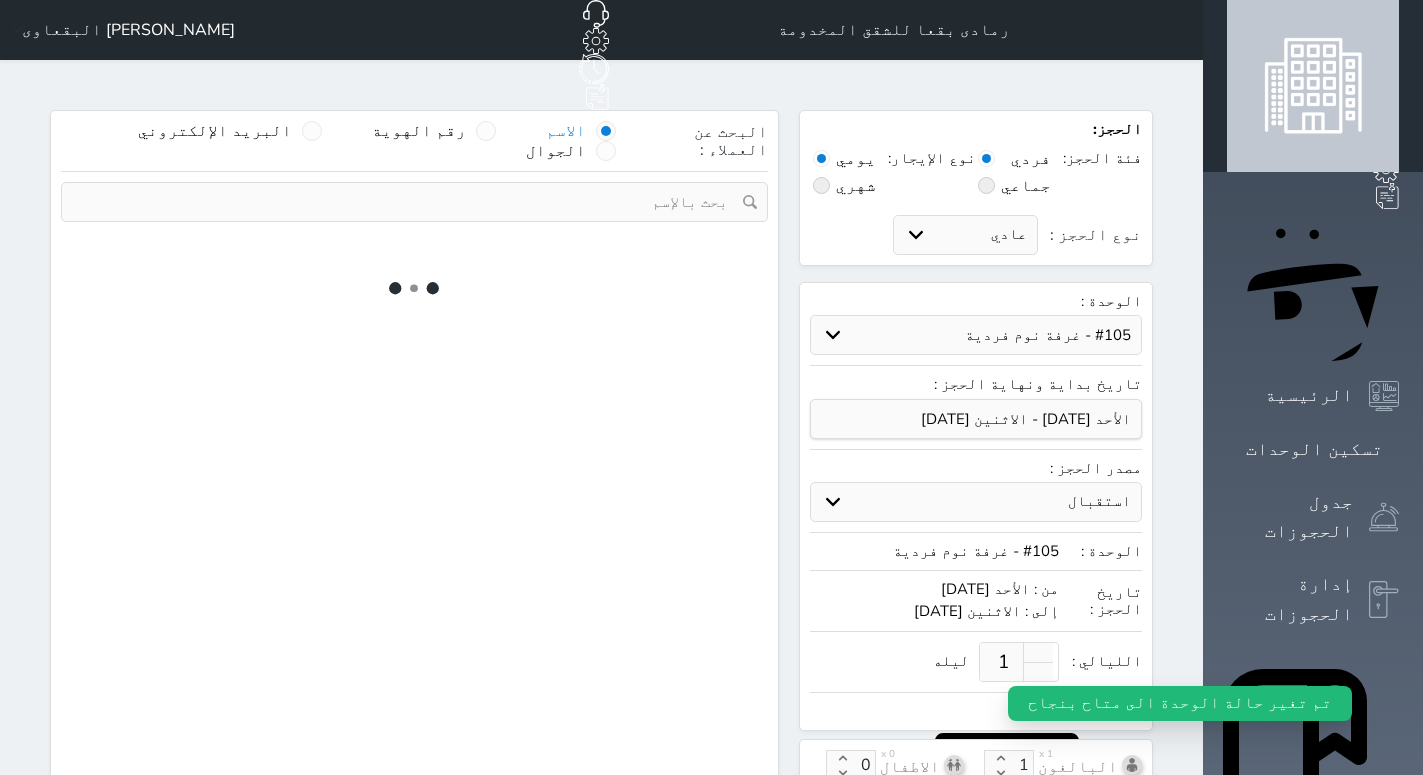 select 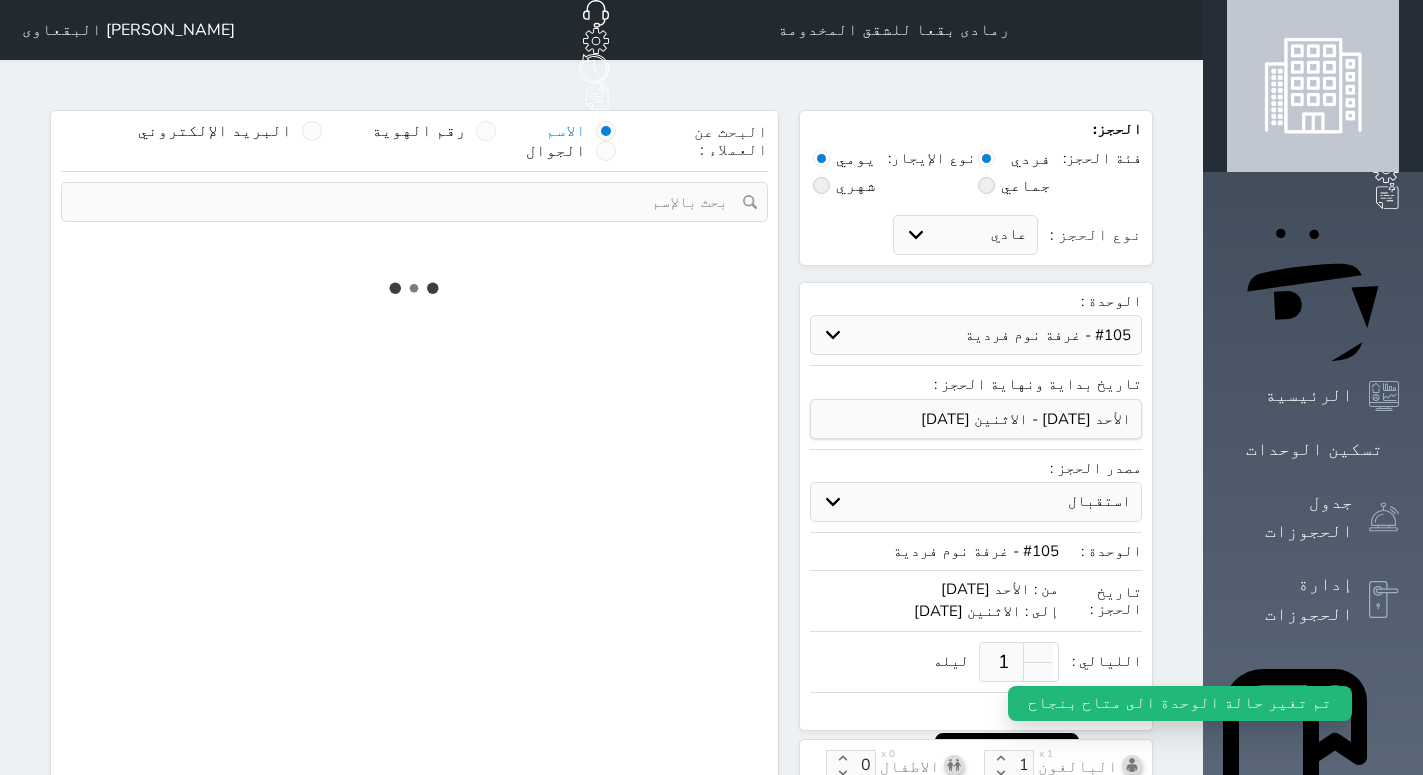 select on "7" 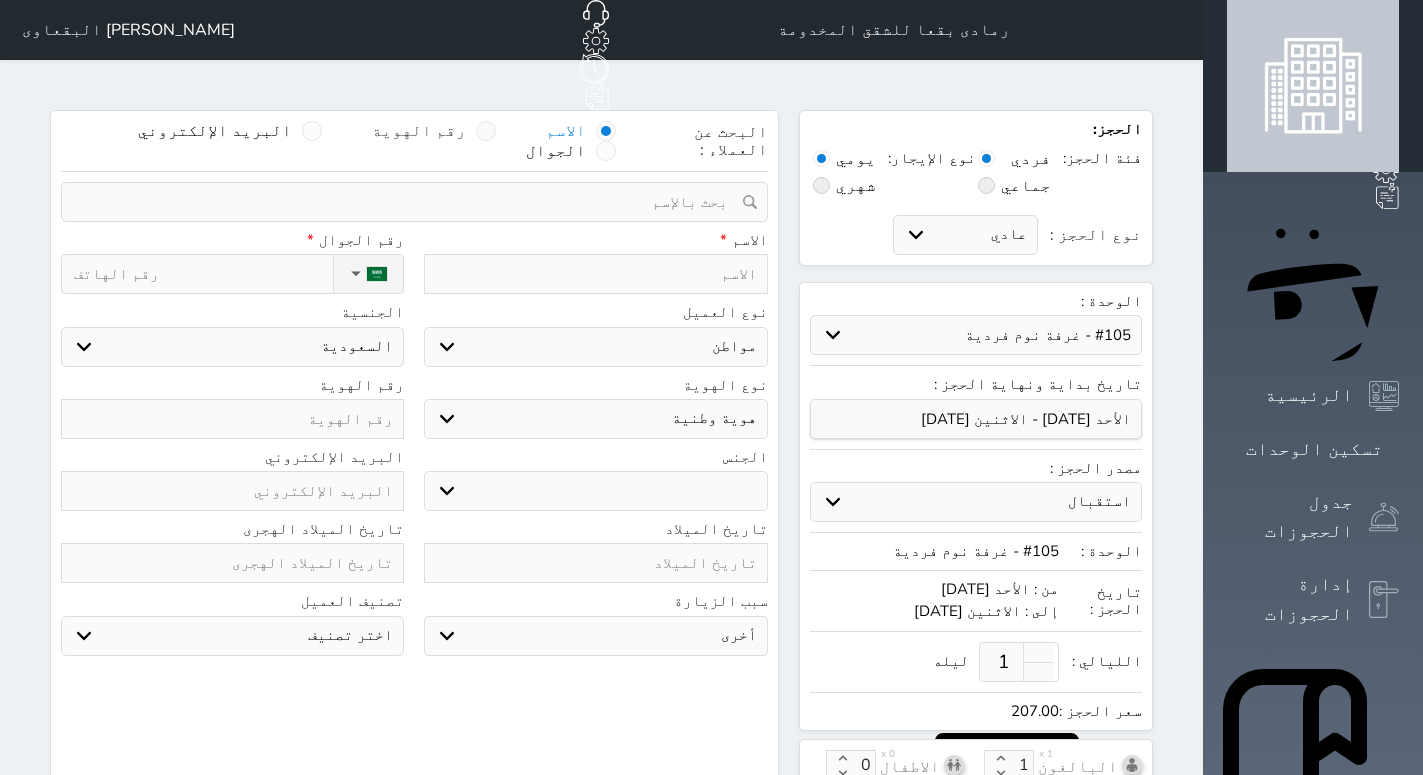 click on "رقم الهوية" at bounding box center (419, 131) 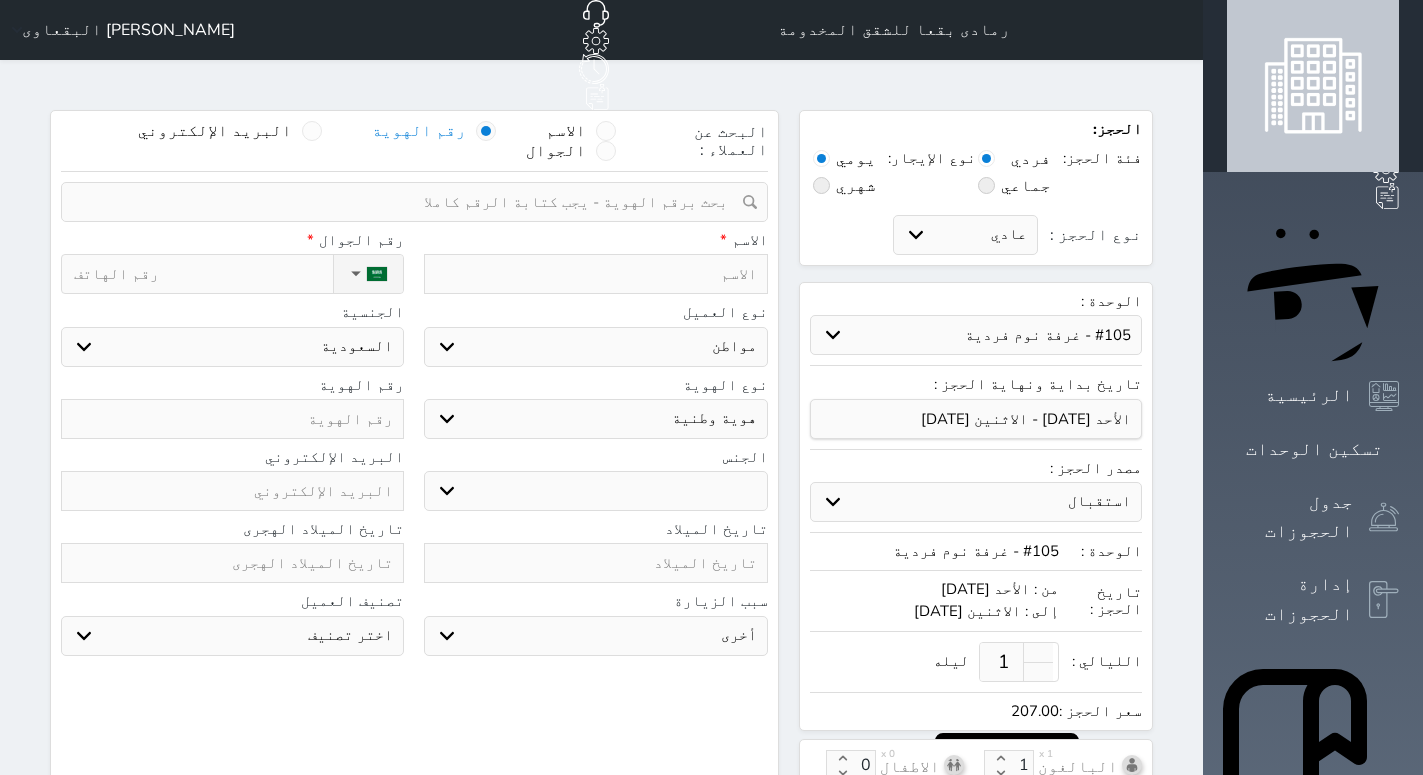 select 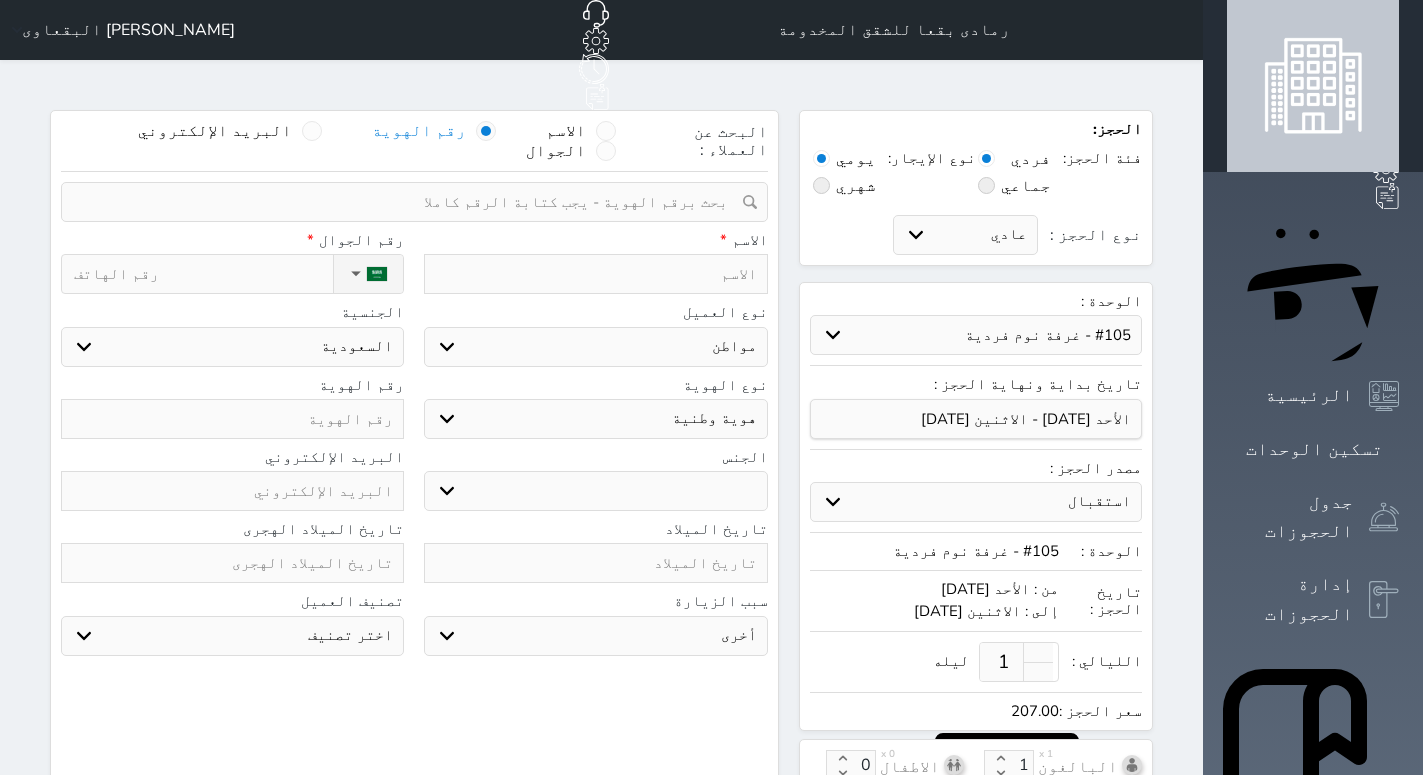 click at bounding box center (407, 202) 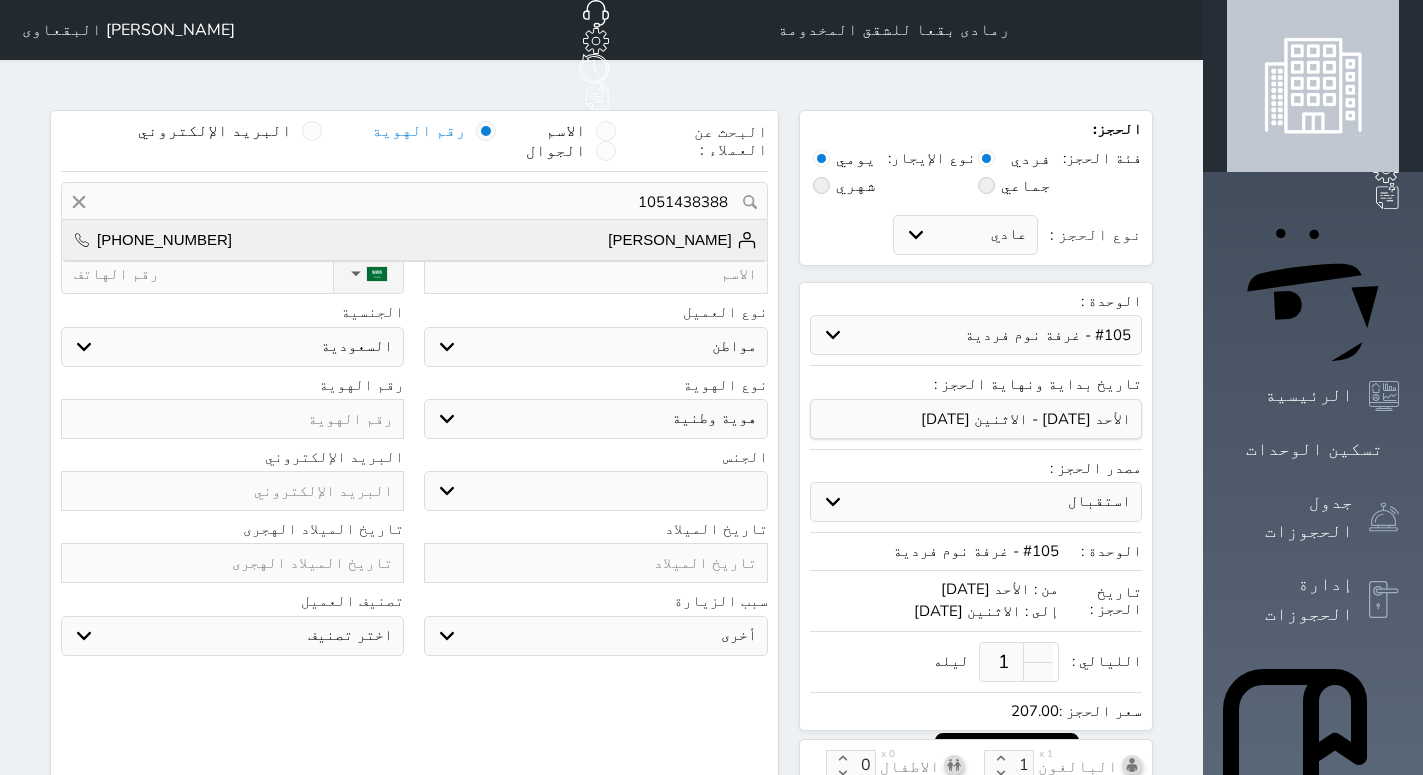 click on "[PERSON_NAME]" at bounding box center [682, 240] 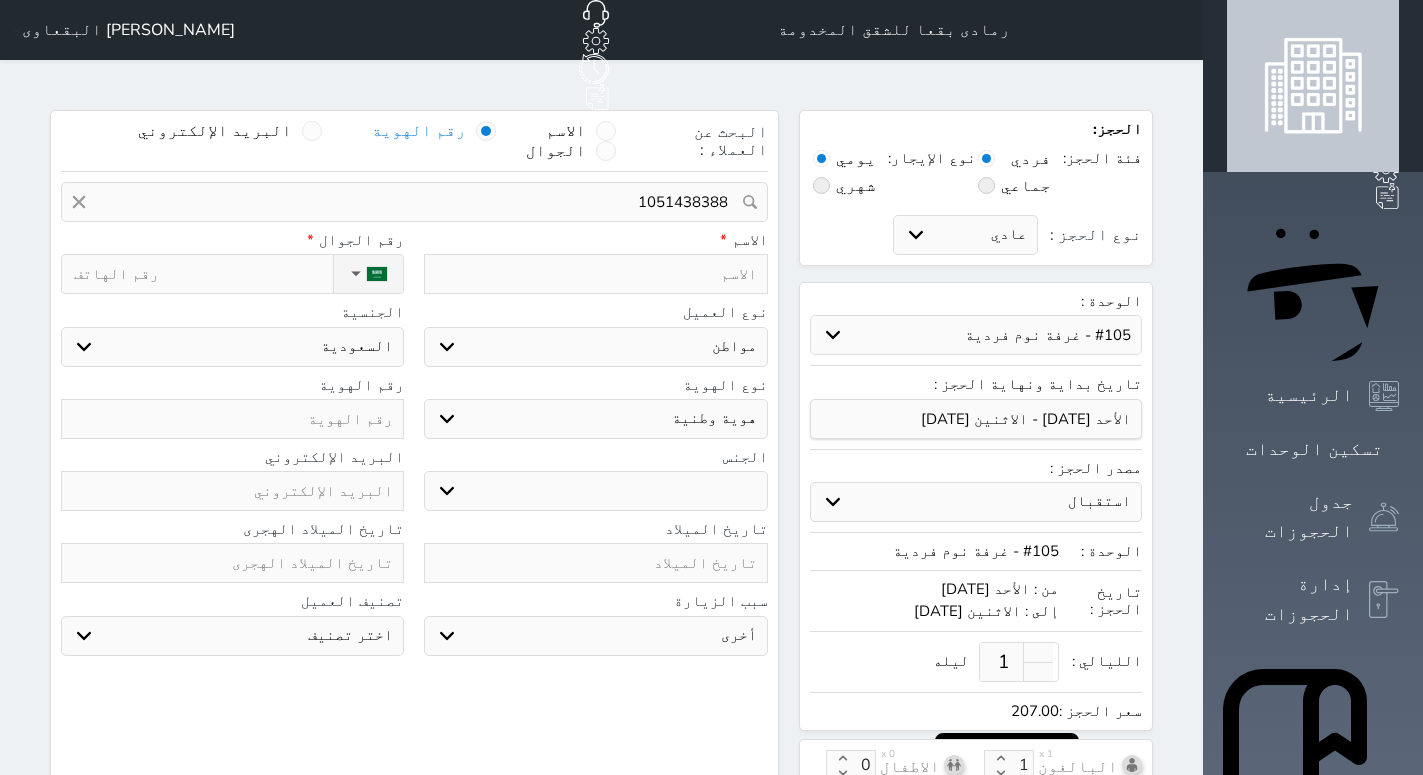 type on "[PERSON_NAME]  ||  [PHONE_NUMBER]" 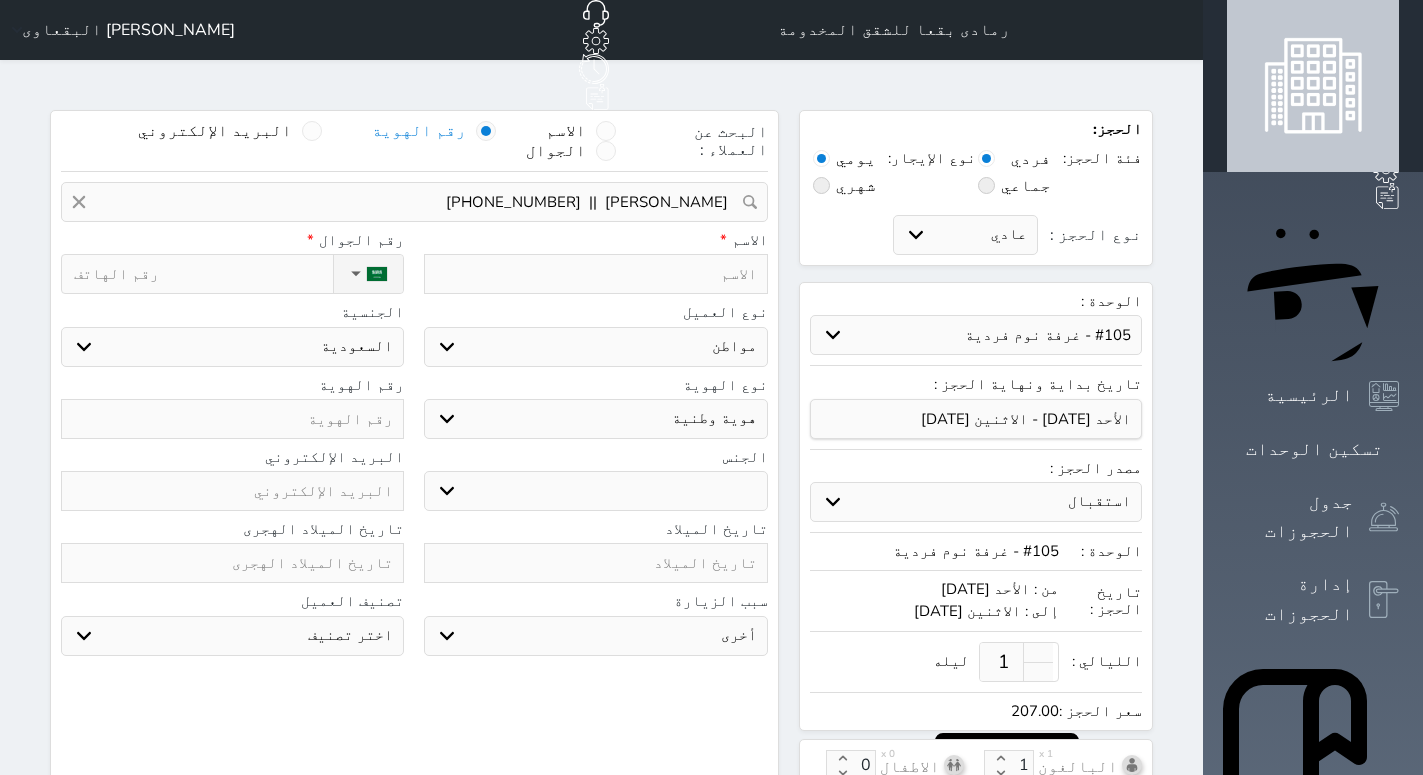 type on "[PERSON_NAME]" 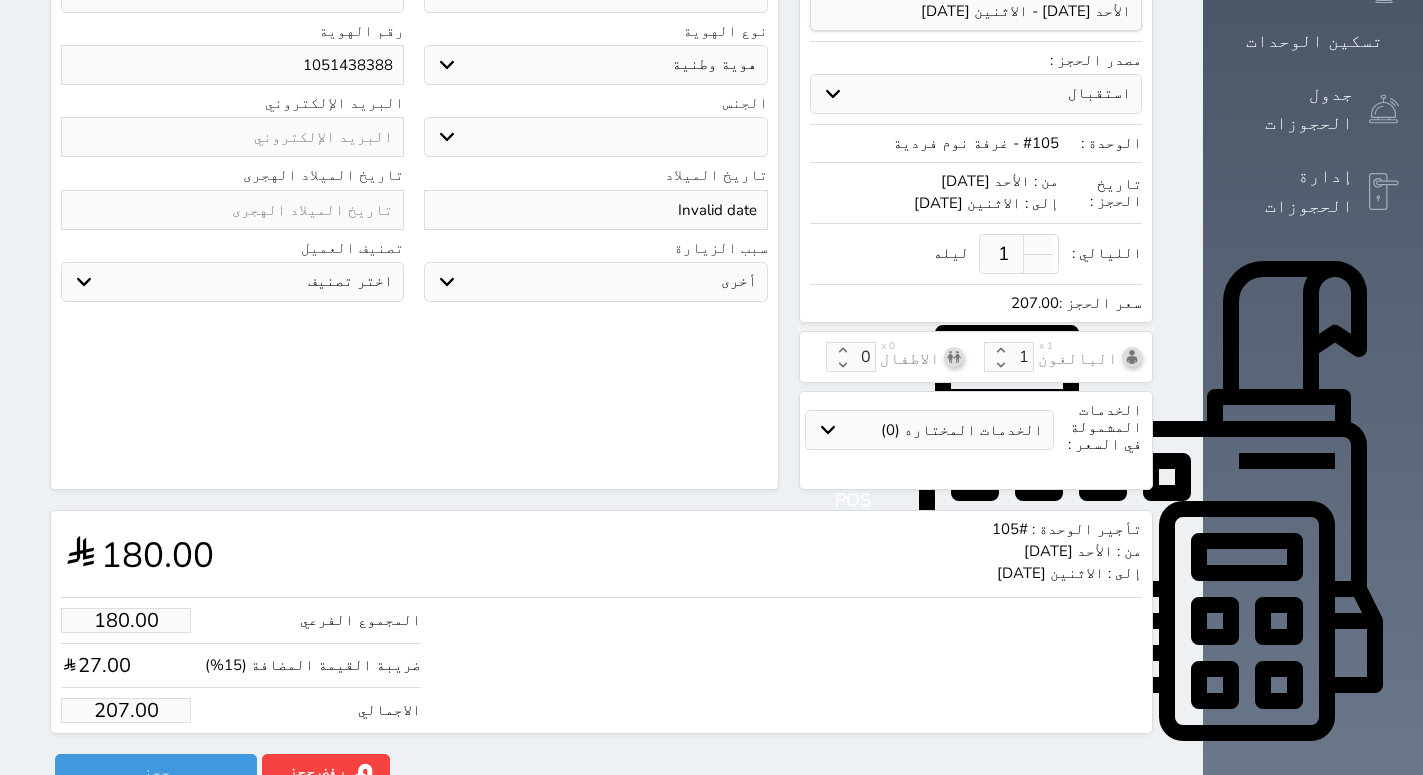 scroll, scrollTop: 510, scrollLeft: 0, axis: vertical 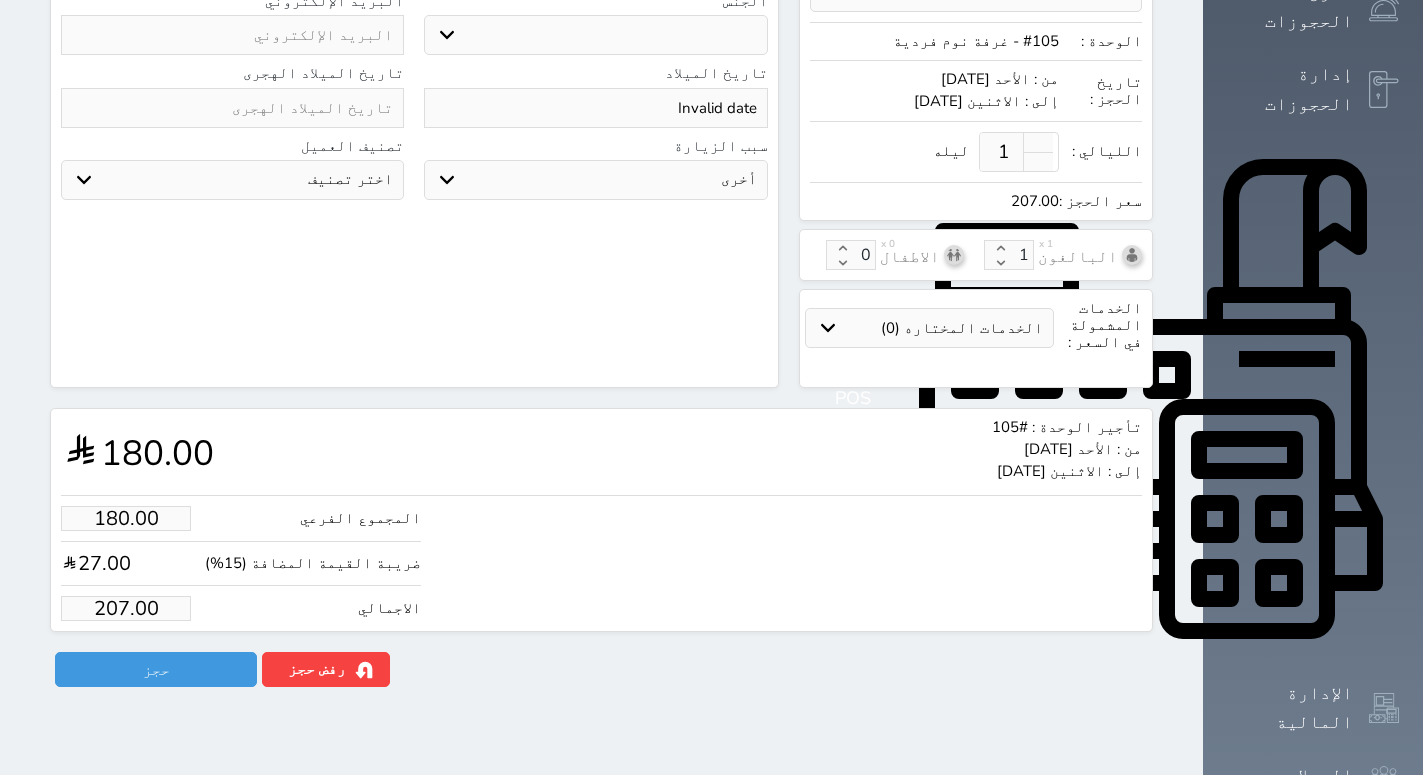 drag, startPoint x: 128, startPoint y: 592, endPoint x: 32, endPoint y: 577, distance: 97.16481 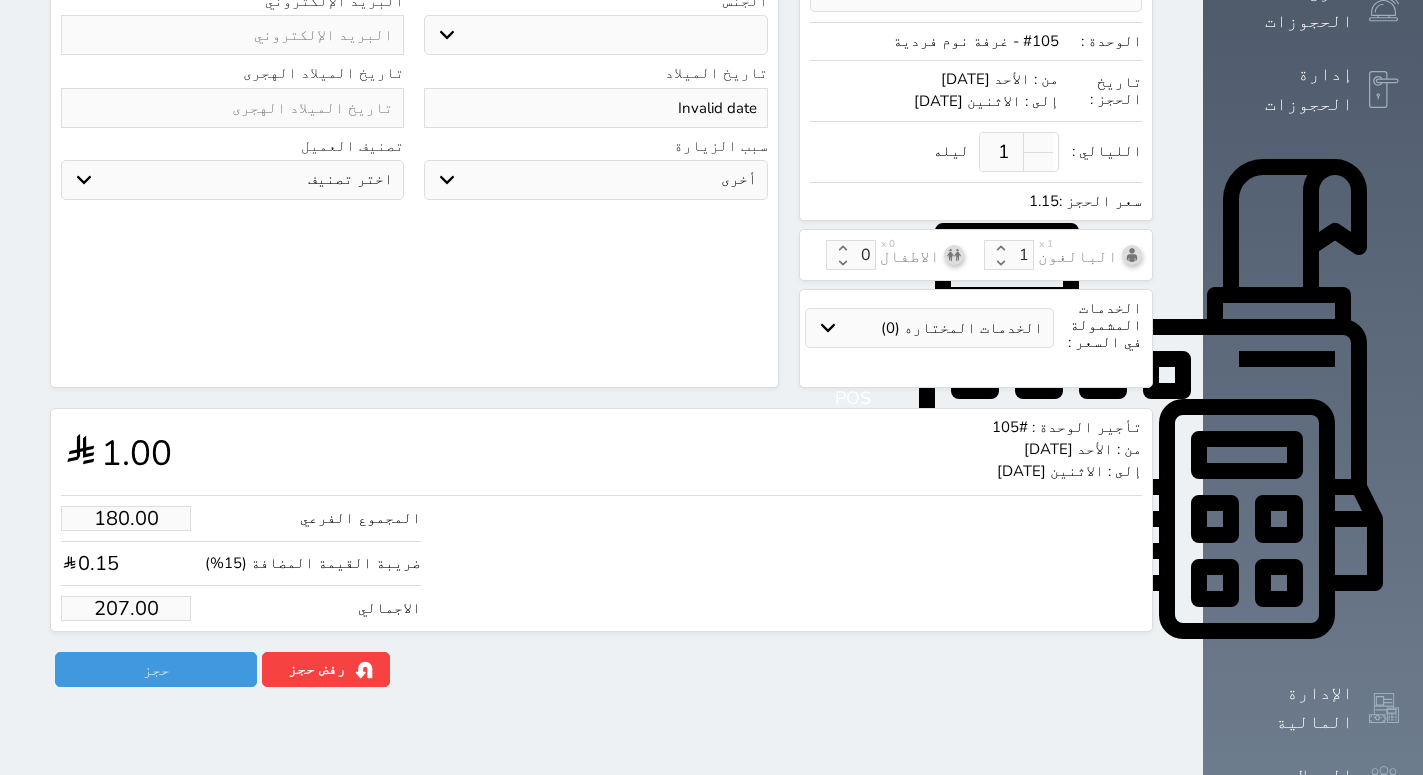 type on "1.00" 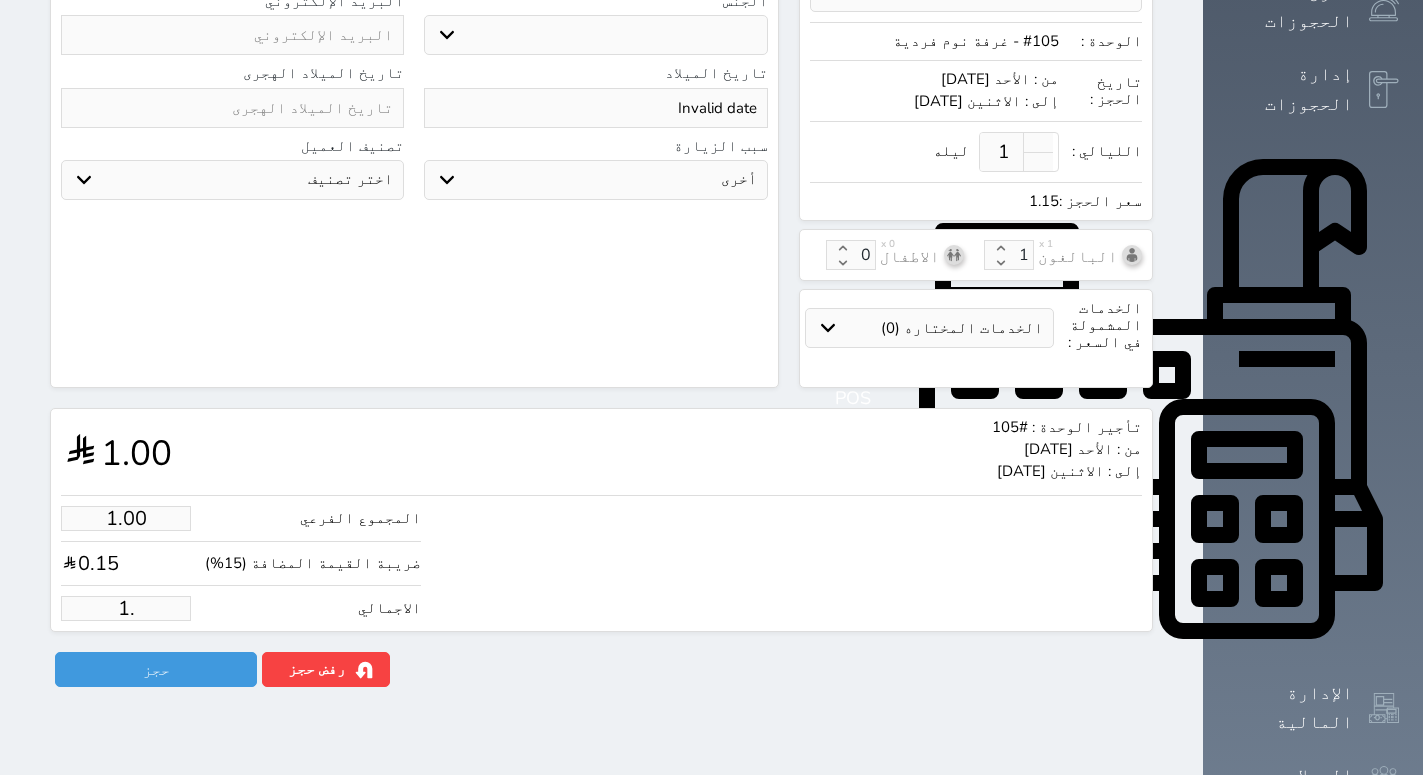 type on "1" 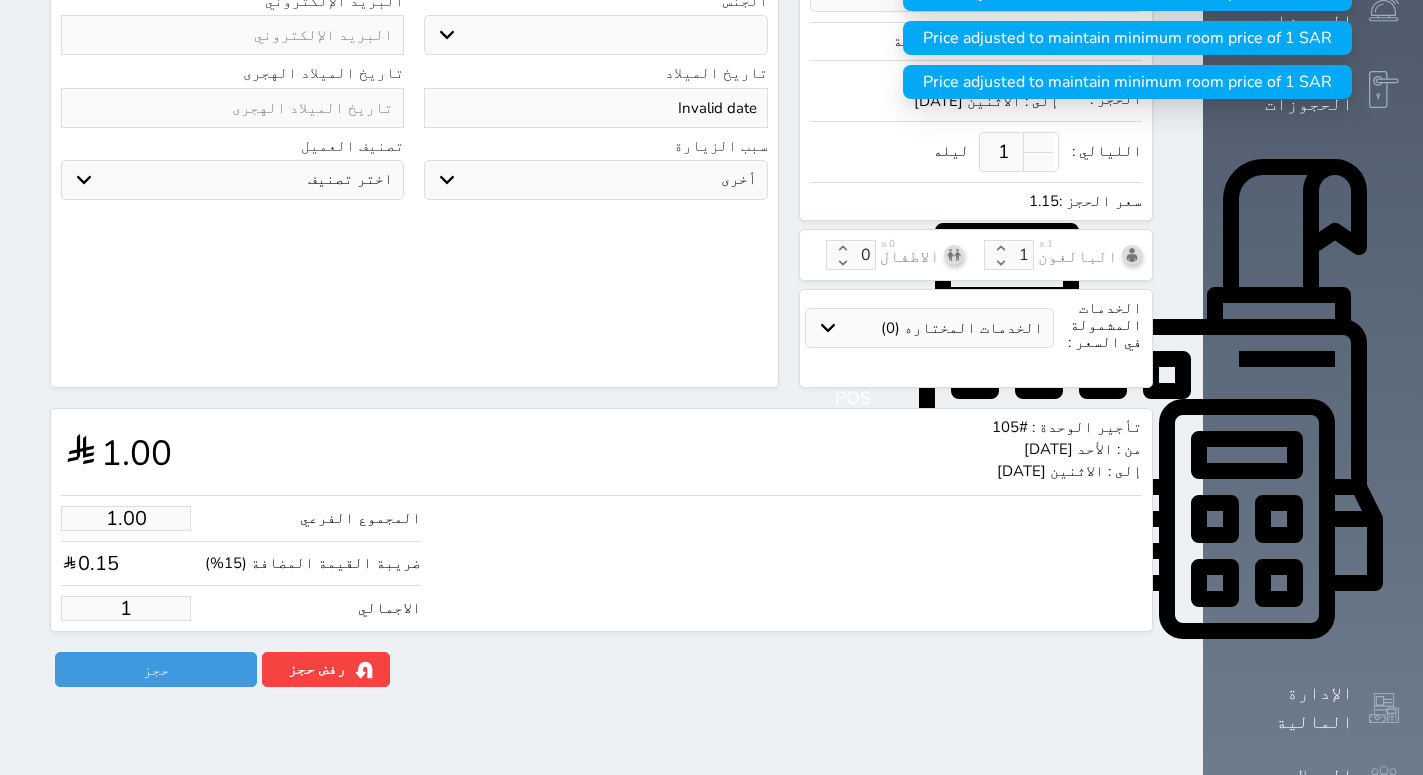 type on "13" 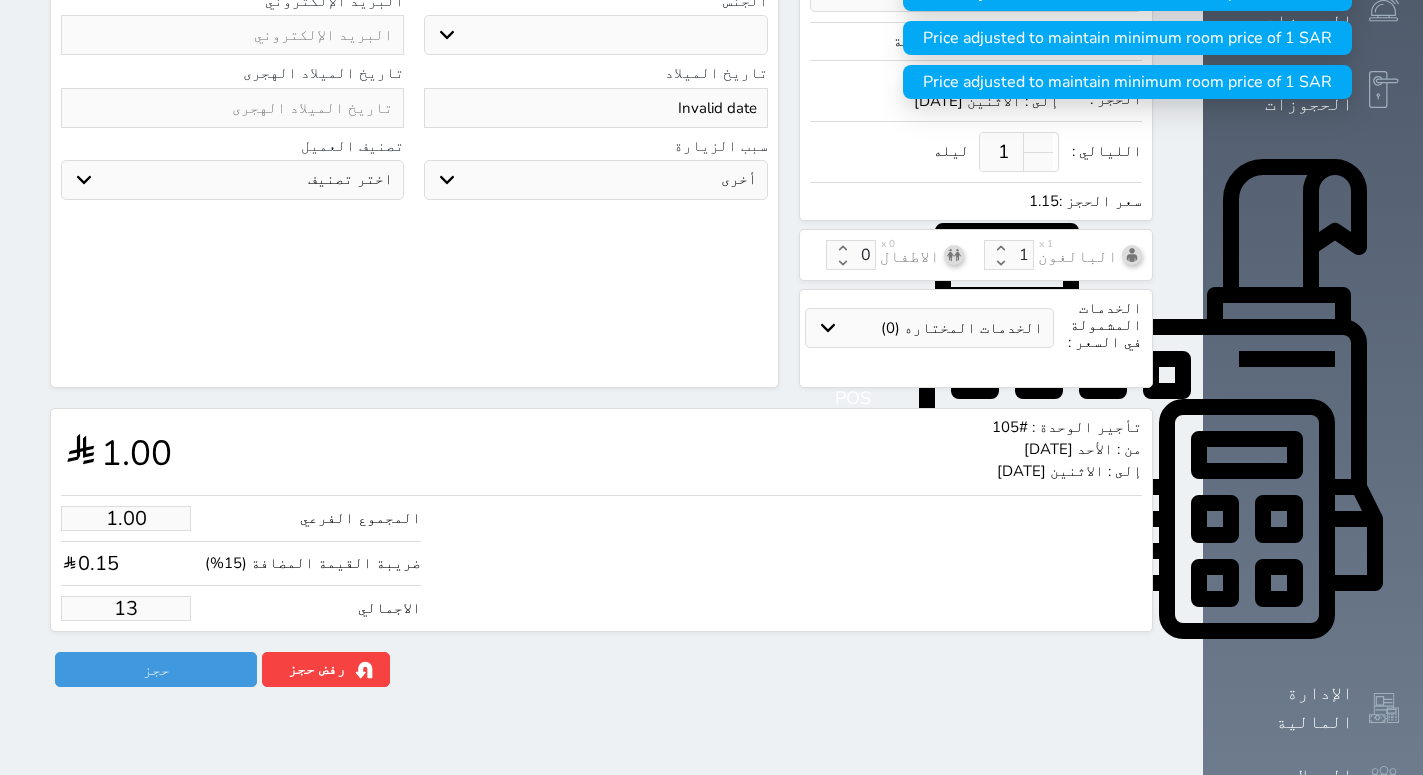 type on "11.30" 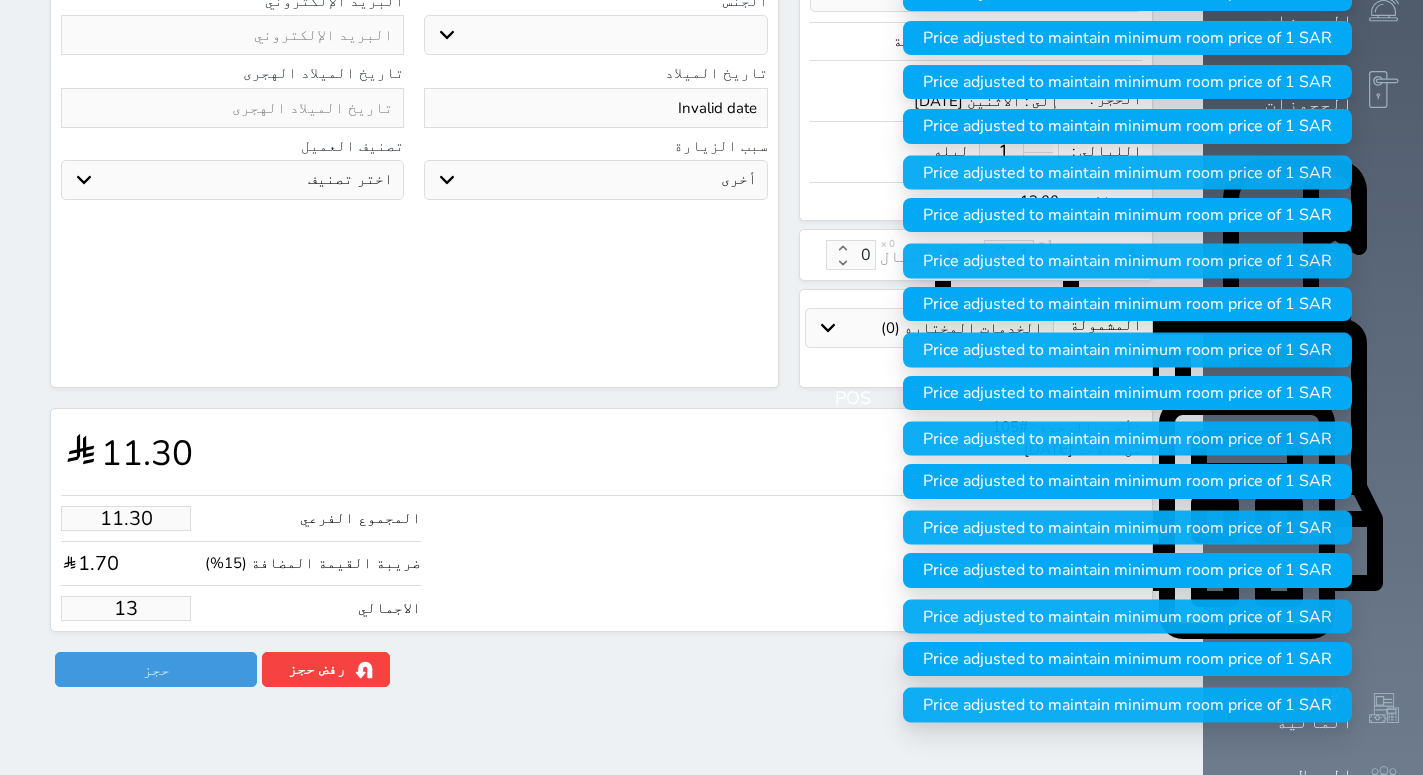type on "130" 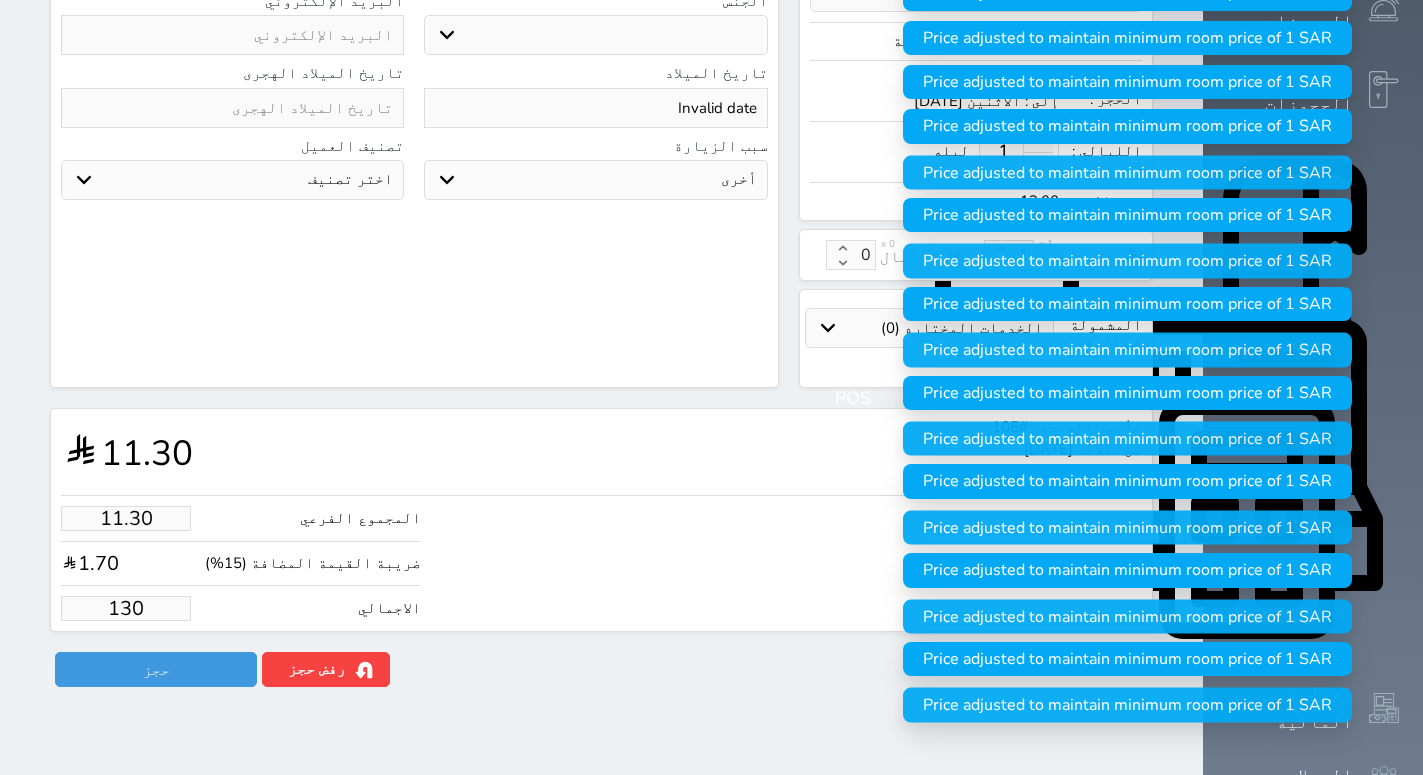 type on "113.04" 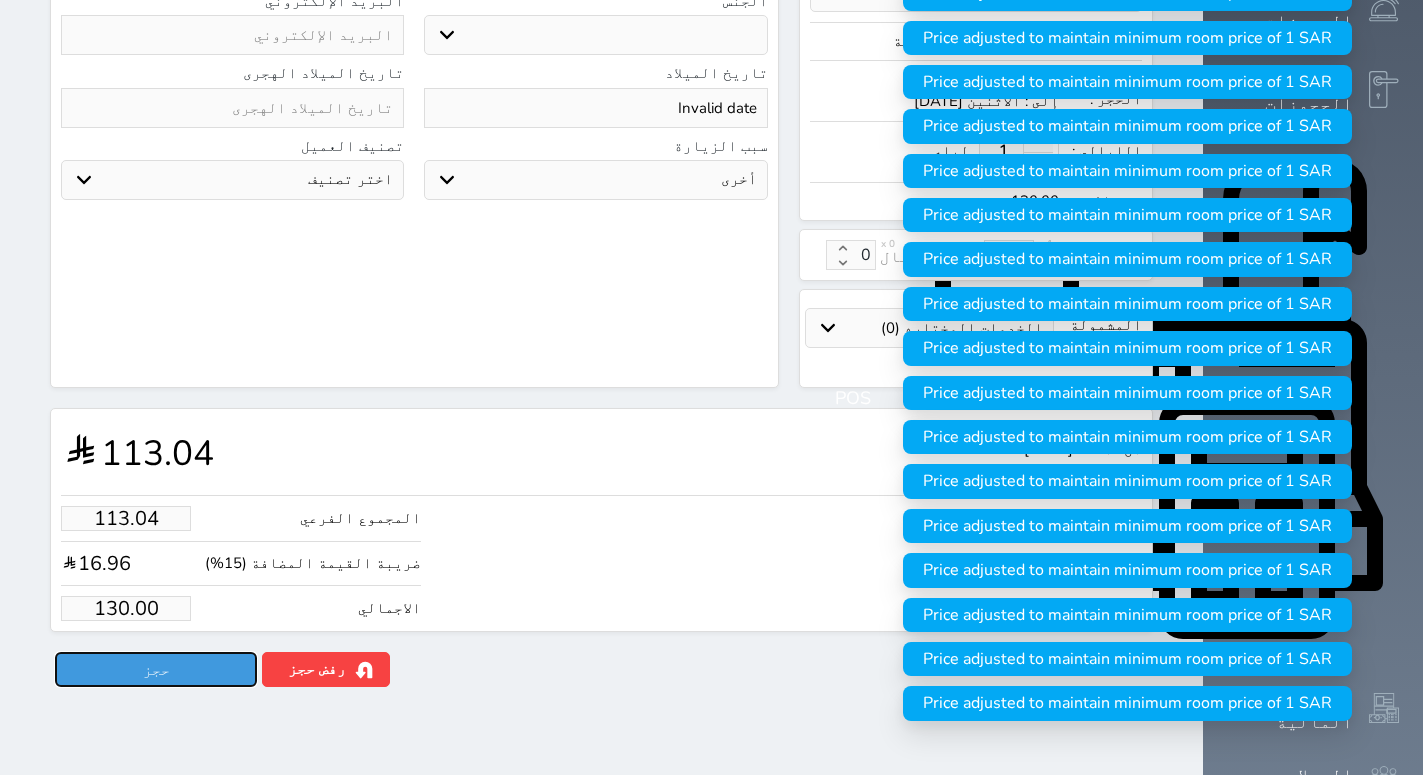 click on "حجز" at bounding box center (156, 669) 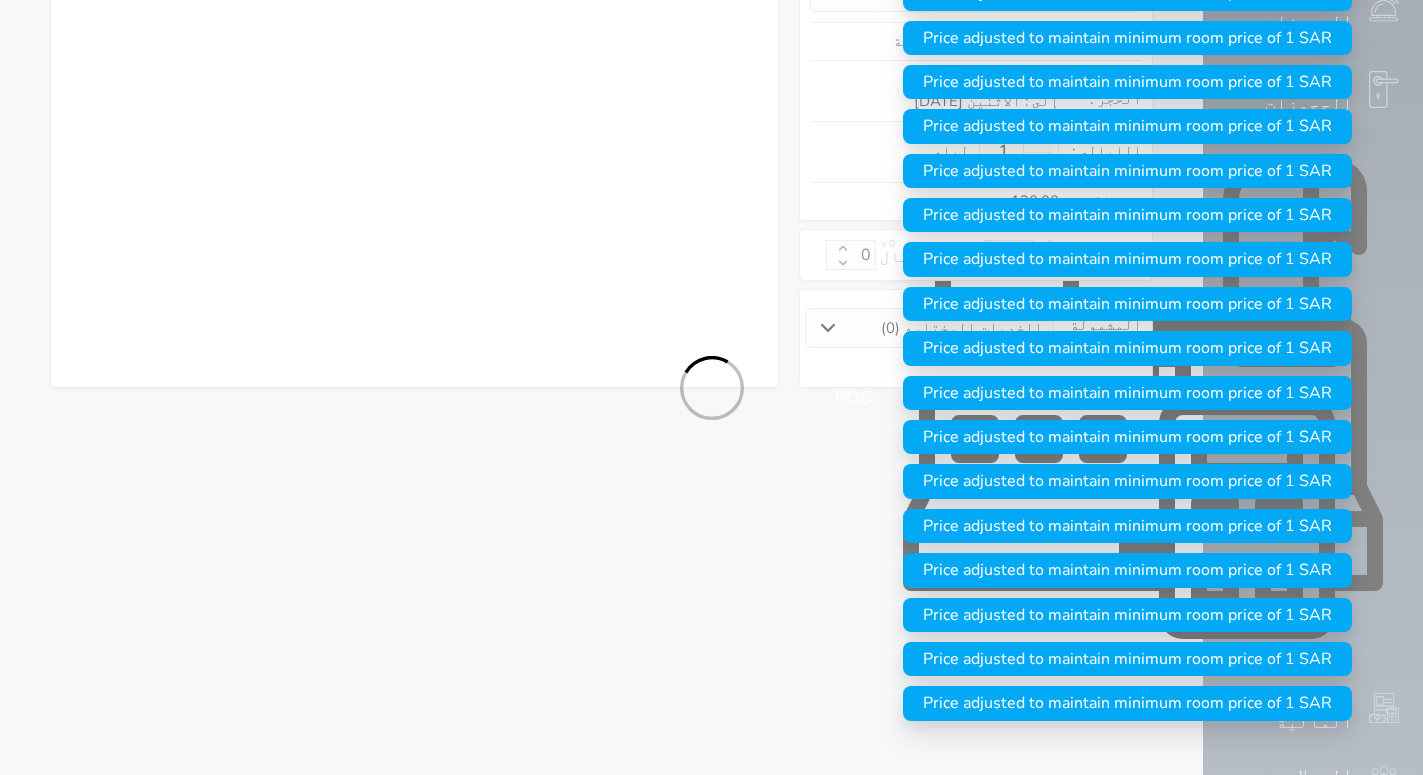 select on "1" 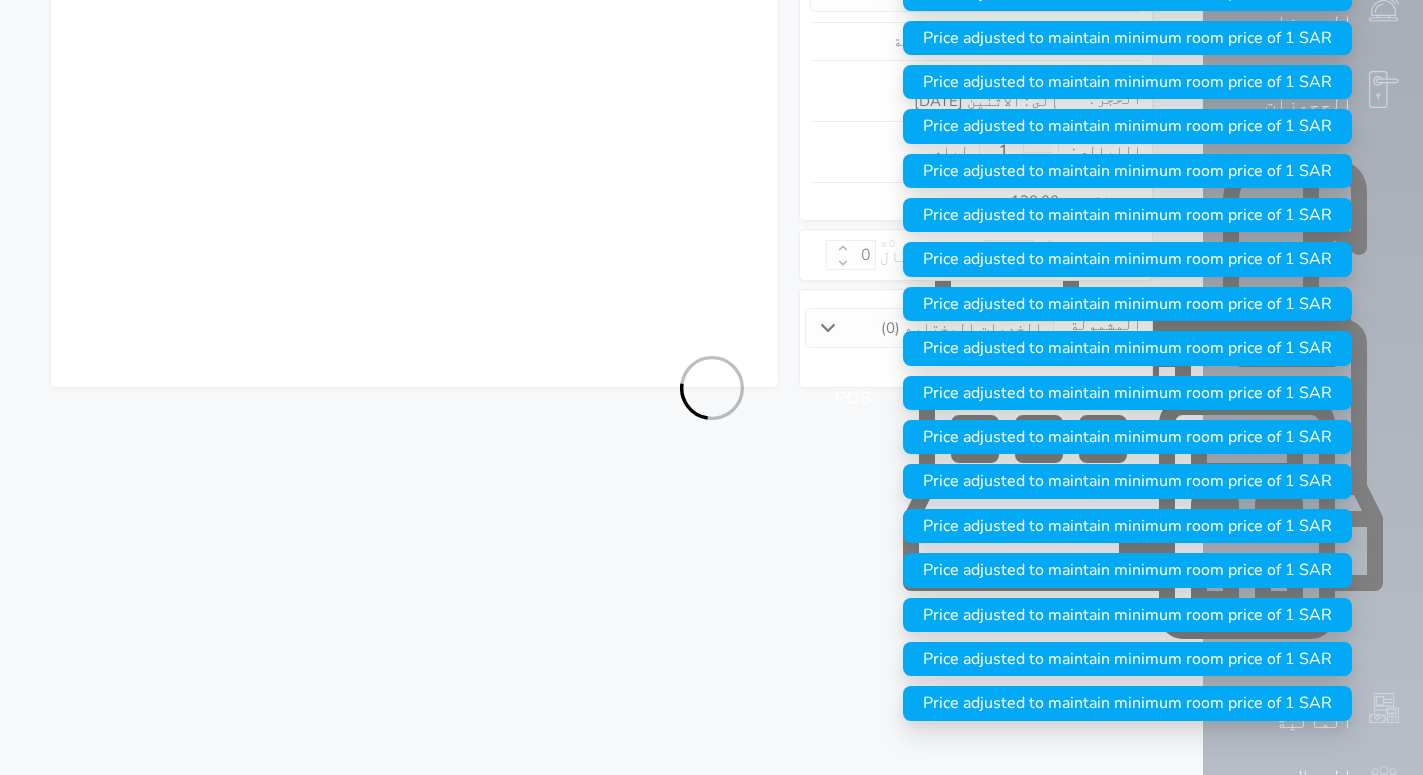select on "113" 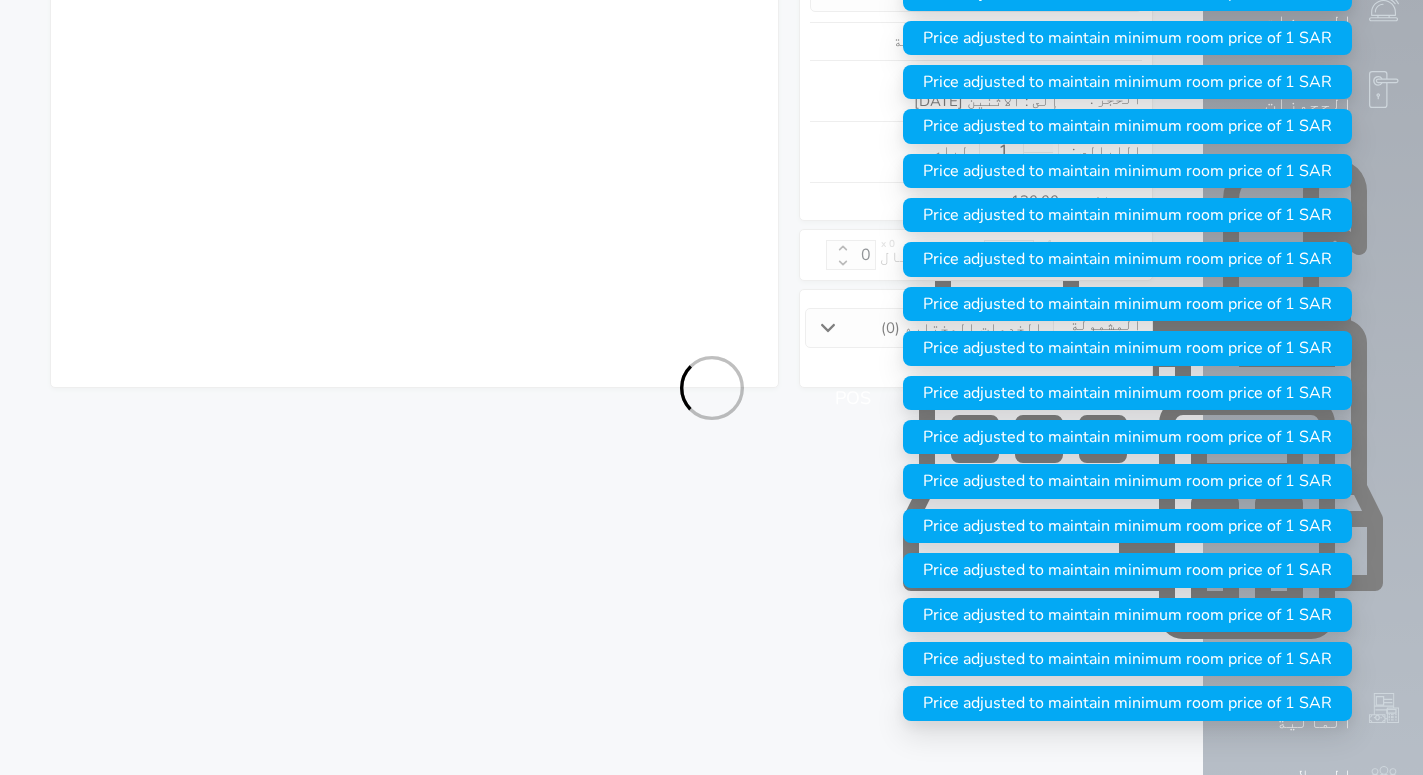 select on "1" 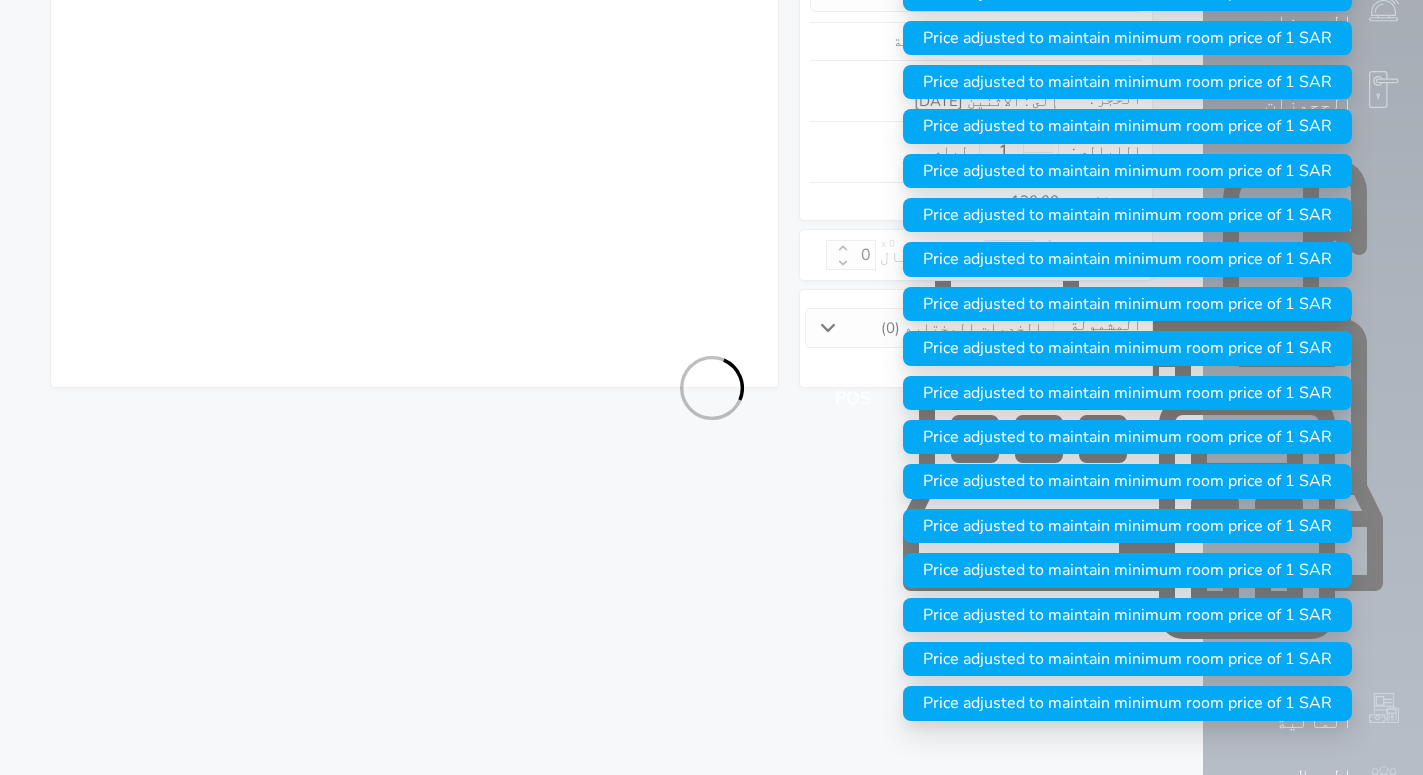 select on "7" 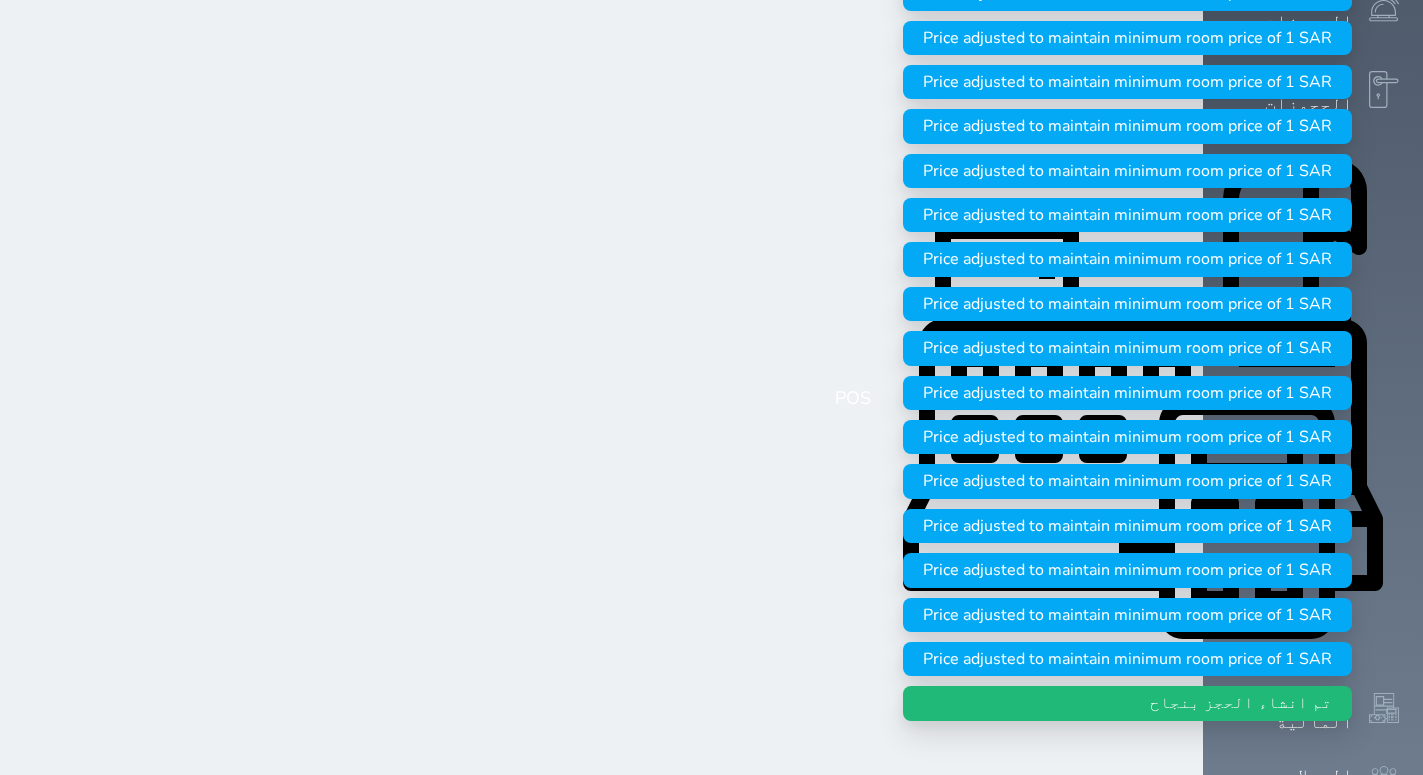 scroll, scrollTop: 0, scrollLeft: 0, axis: both 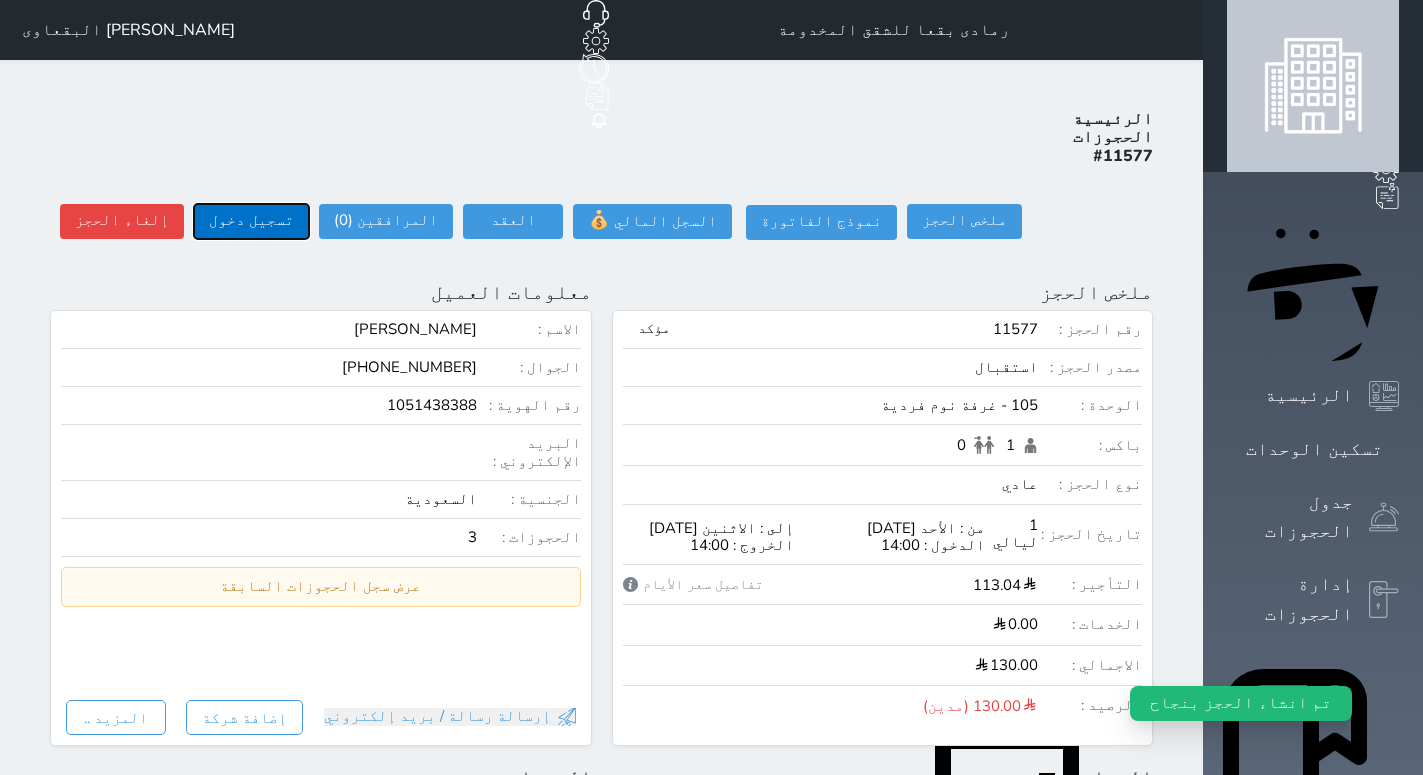 click on "تسجيل دخول" at bounding box center [251, 221] 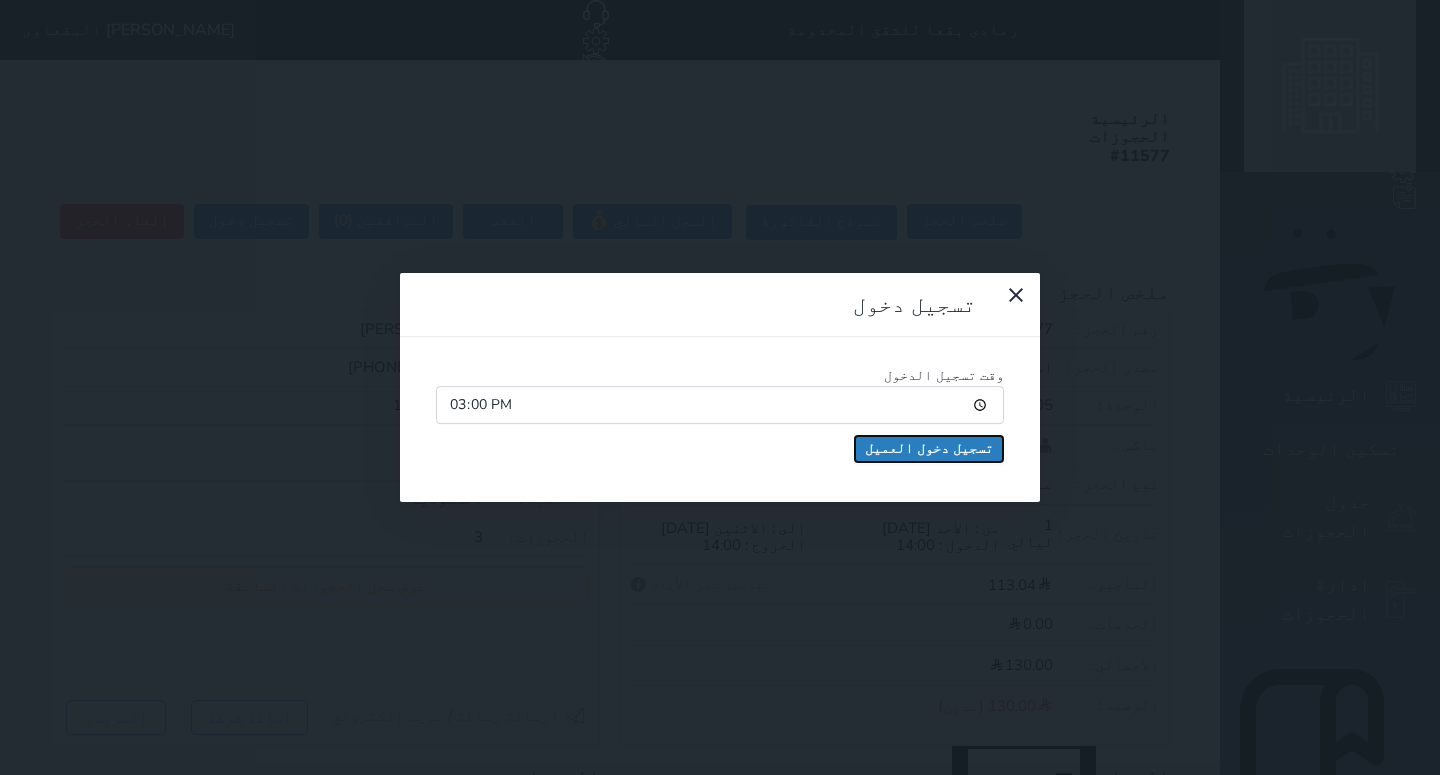 click on "تسجيل دخول العميل" at bounding box center [929, 449] 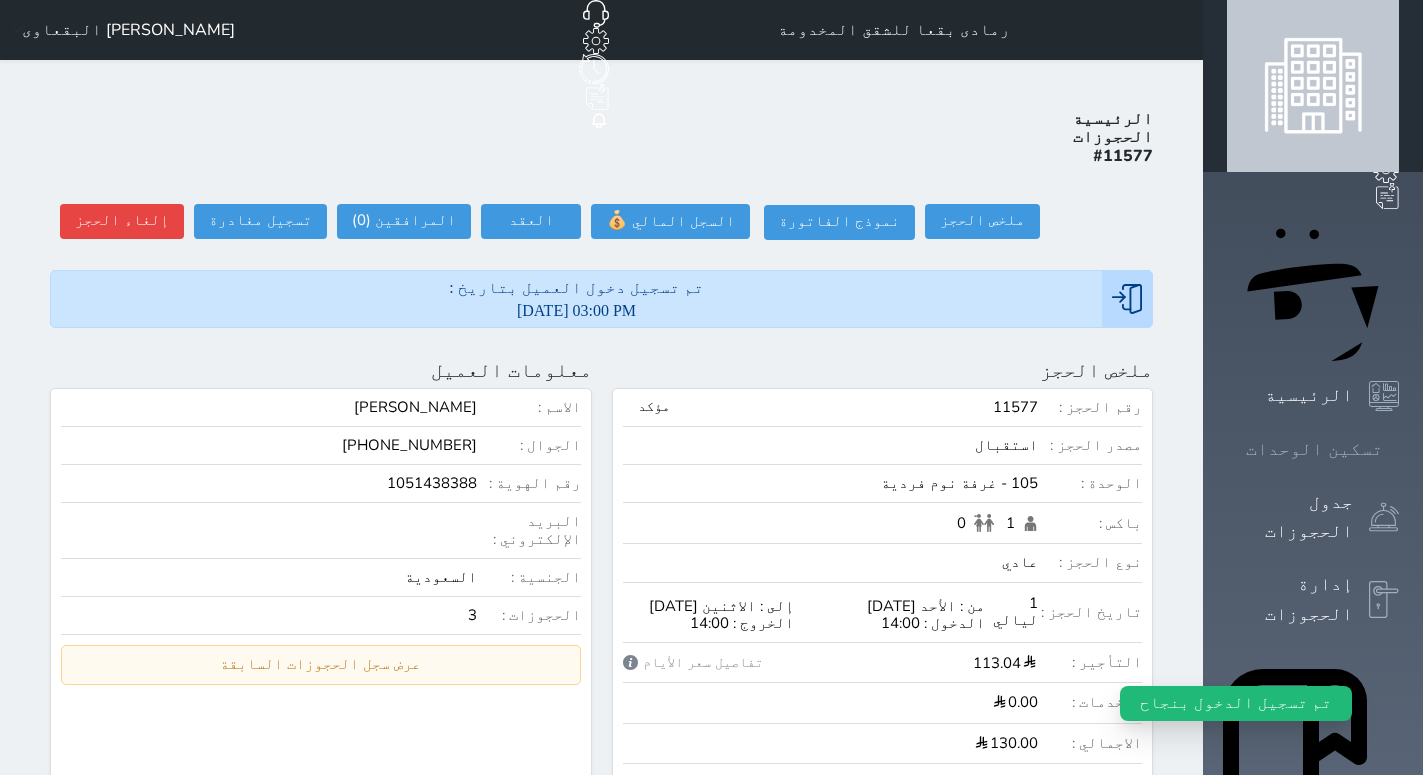 click 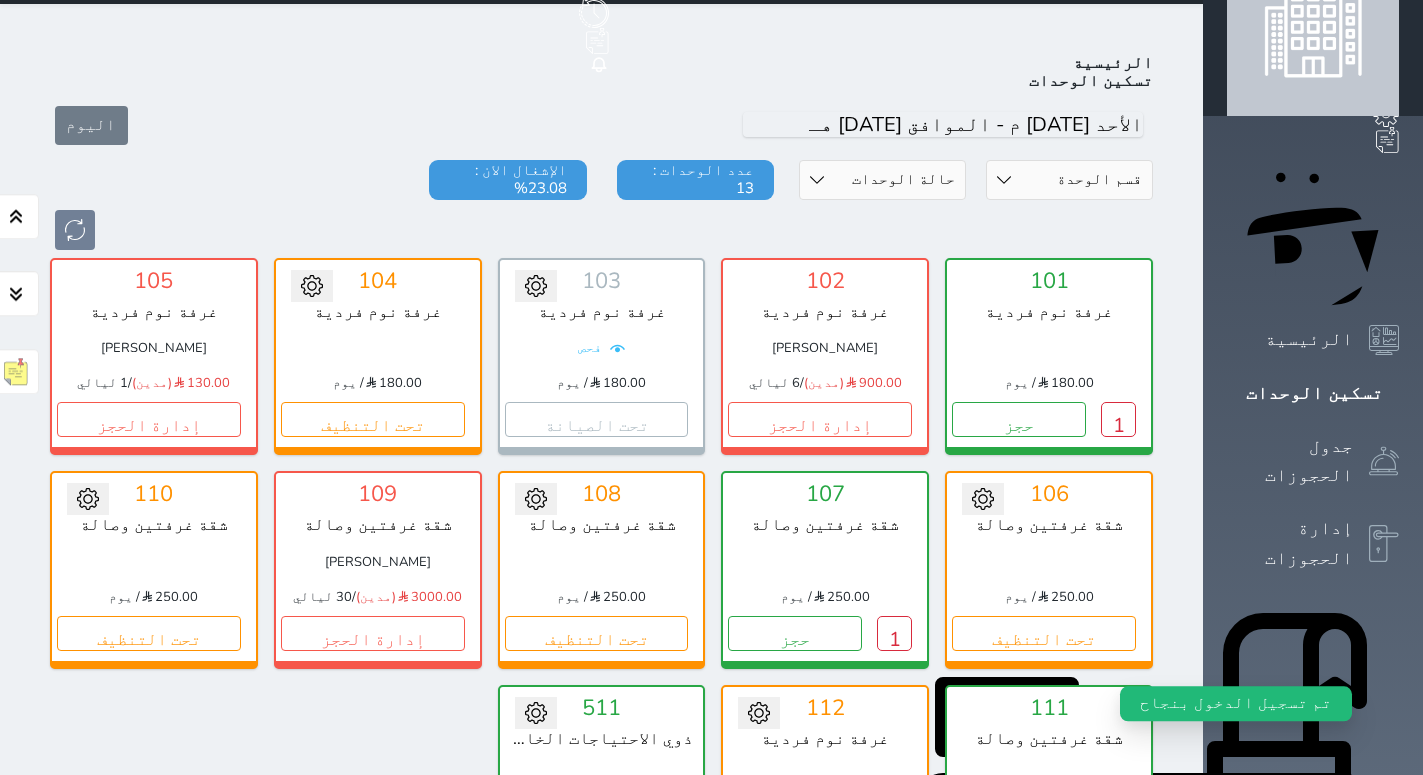 scroll, scrollTop: 78, scrollLeft: 0, axis: vertical 